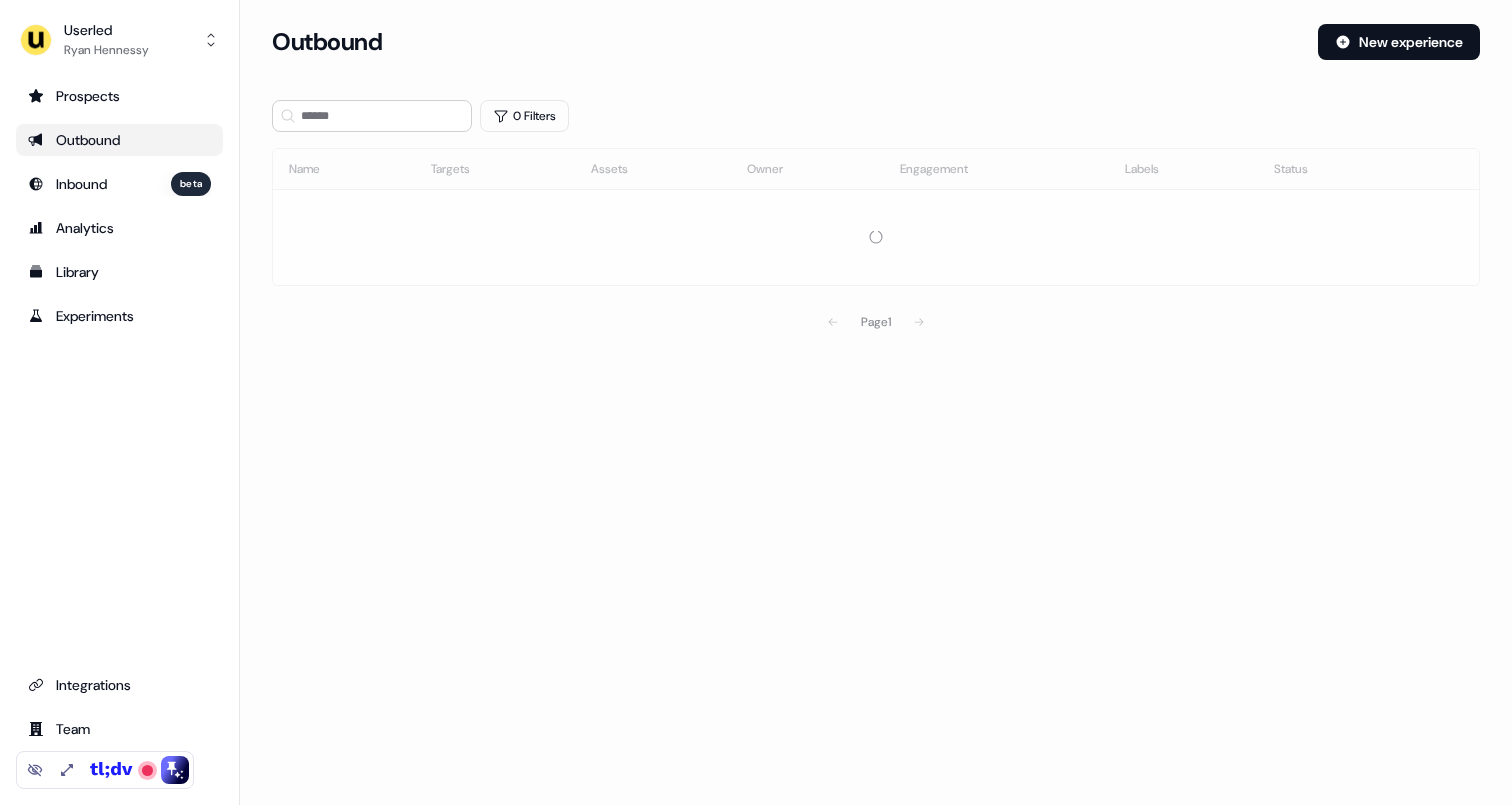 scroll, scrollTop: 0, scrollLeft: 0, axis: both 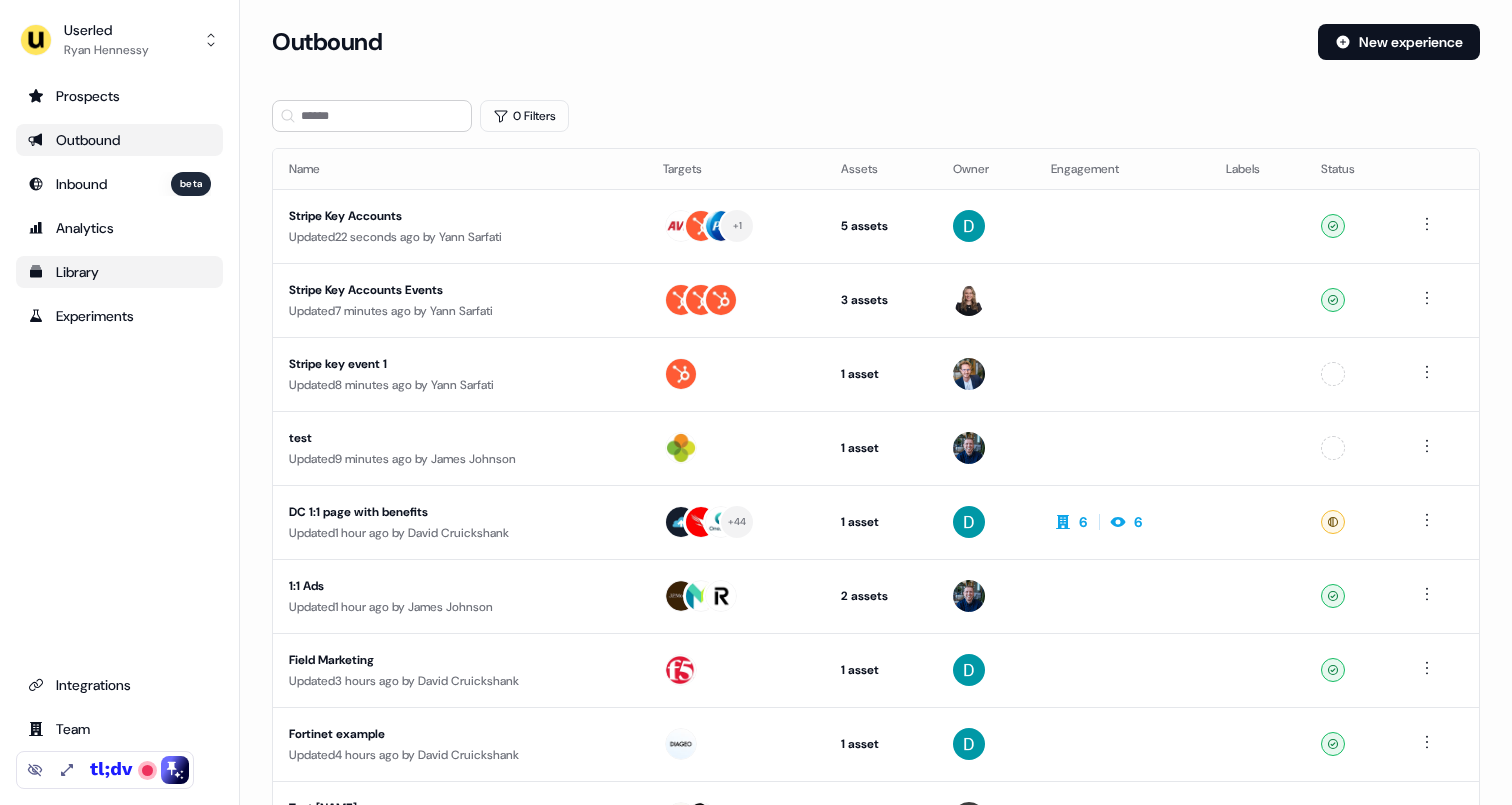 click on "Library" at bounding box center [119, 272] 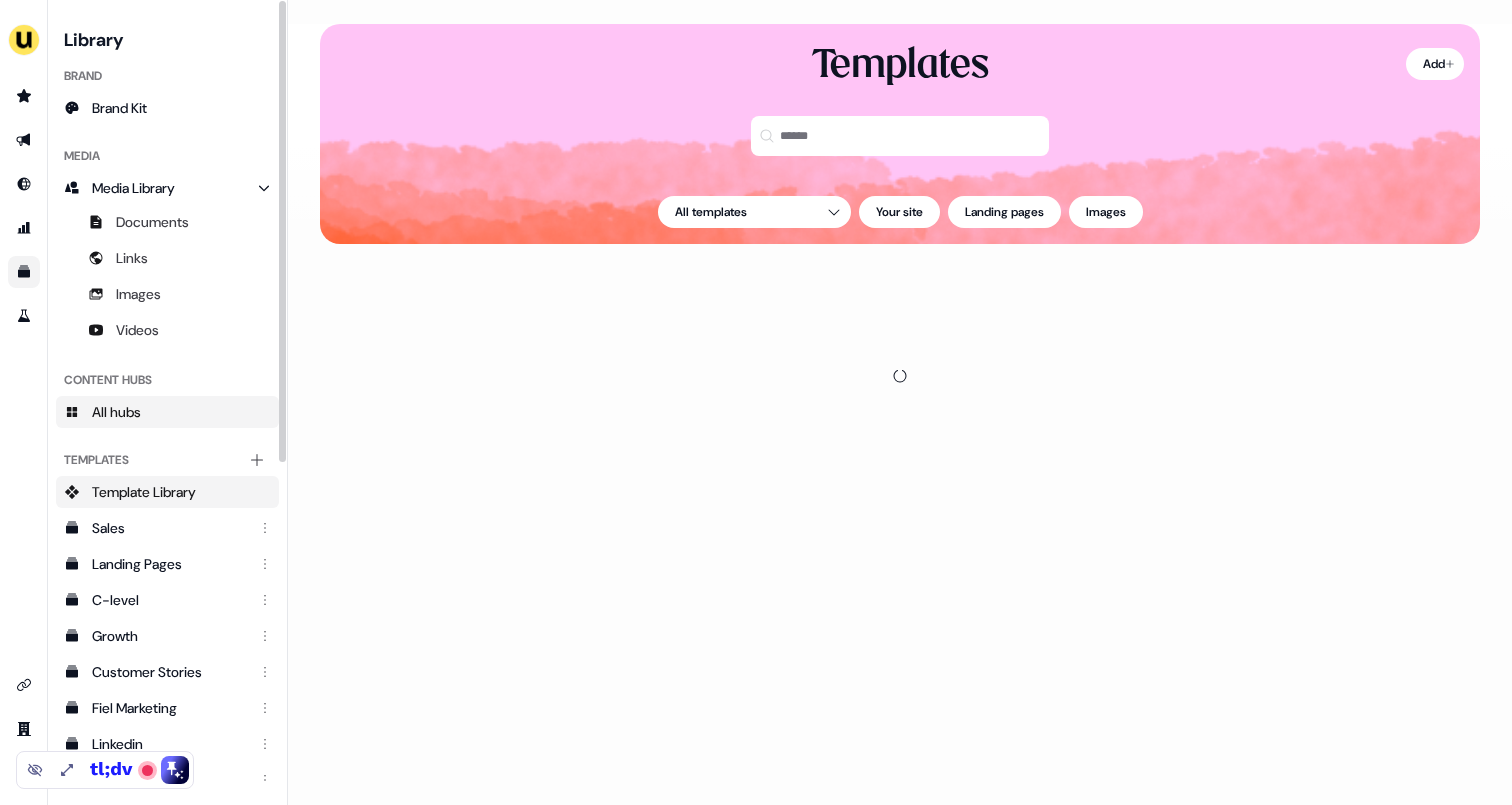 click on "All hubs" at bounding box center [167, 412] 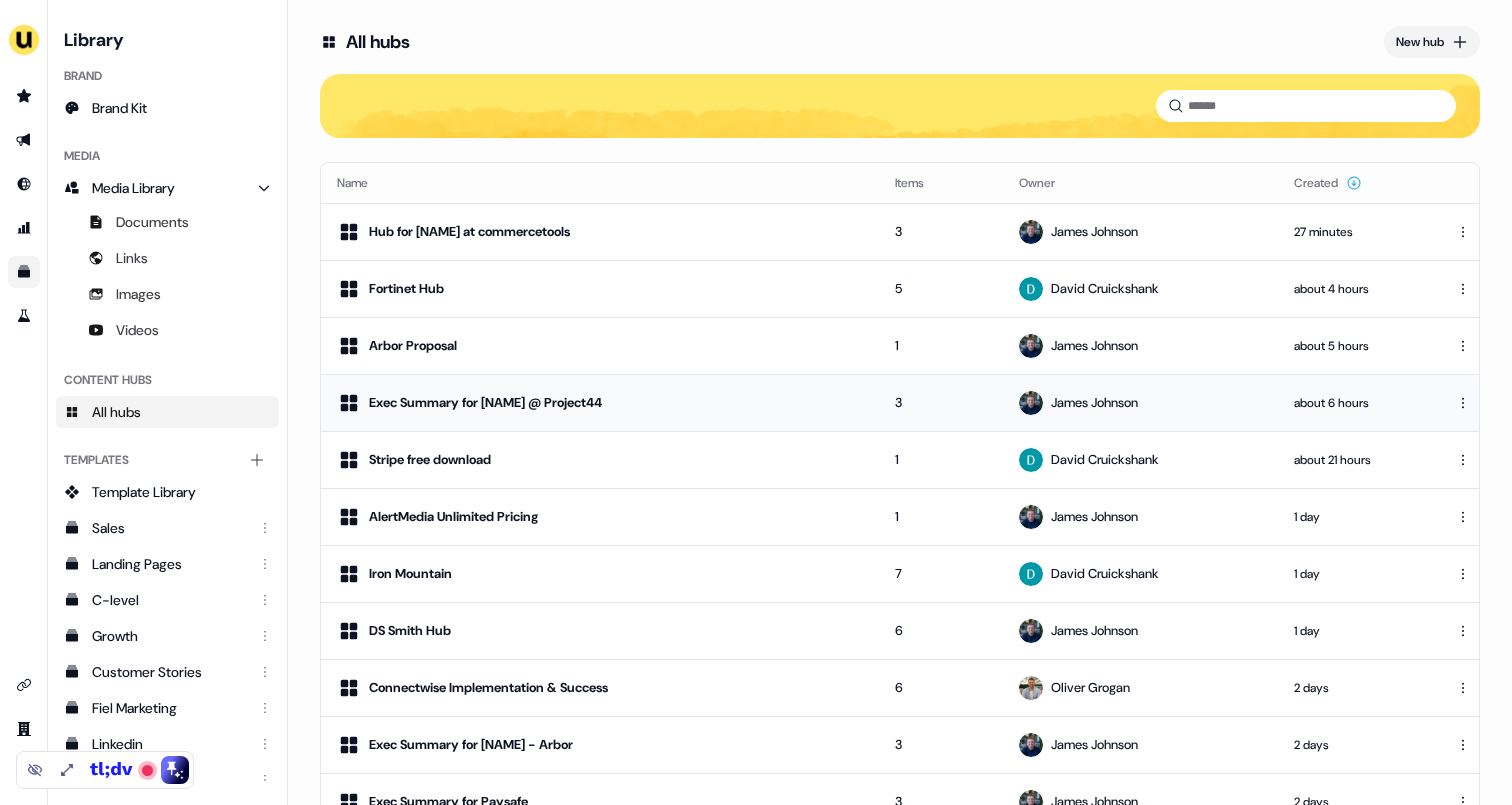 click on "Exec Summary for [NAME] @ Project44" at bounding box center [600, 403] 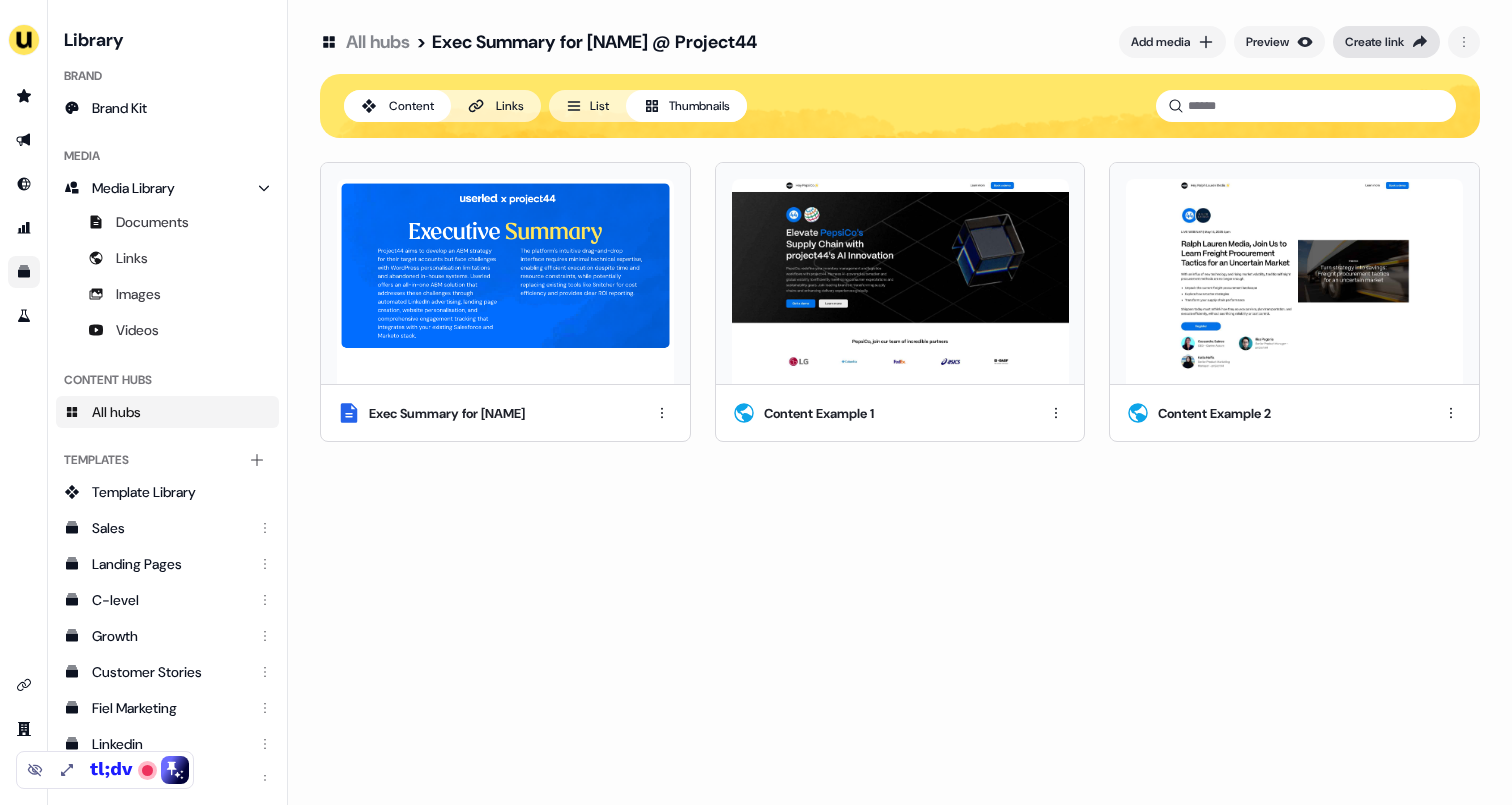 click on "Create link" at bounding box center (1374, 42) 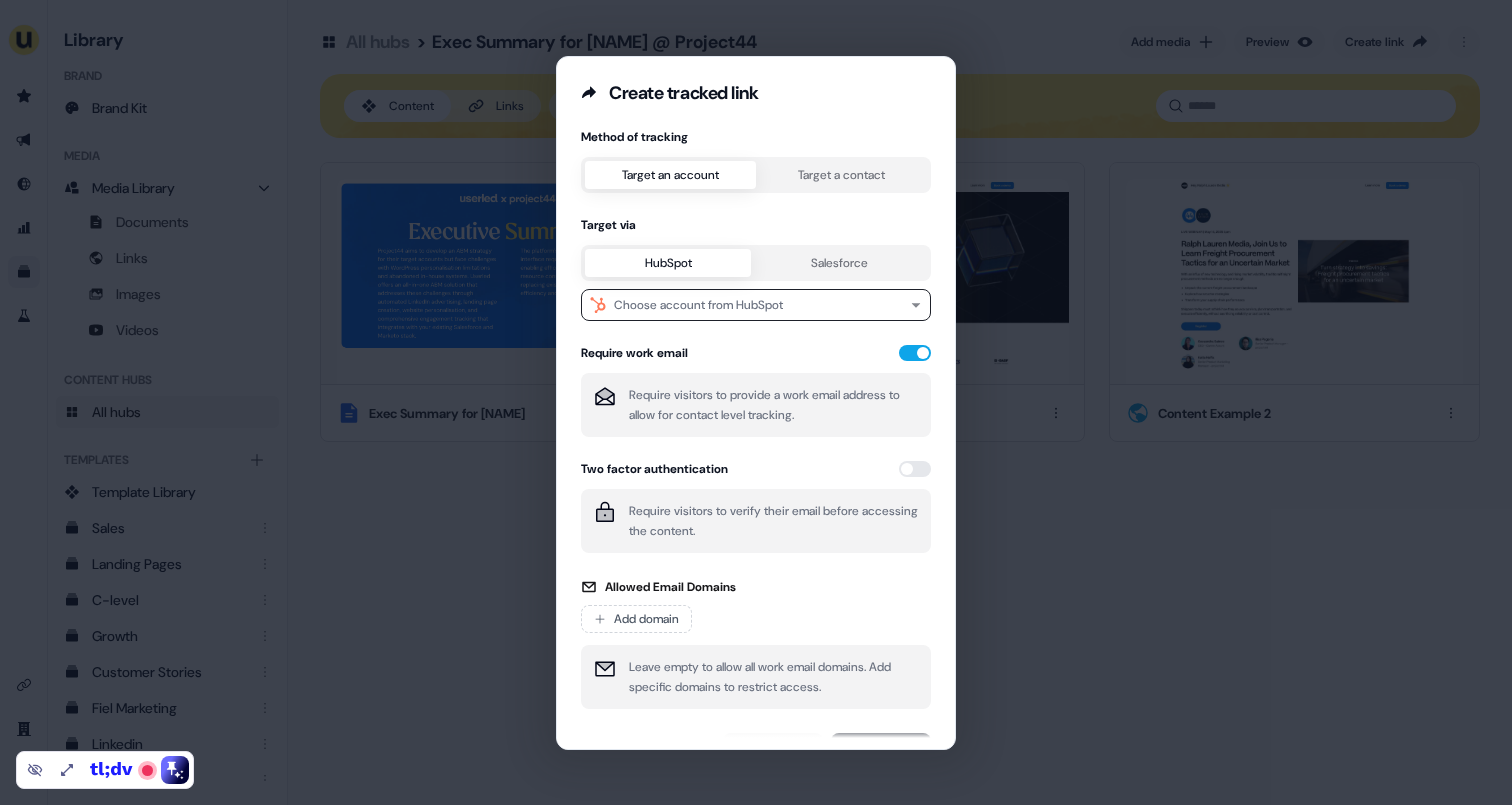click on "Target a contact" at bounding box center [841, 175] 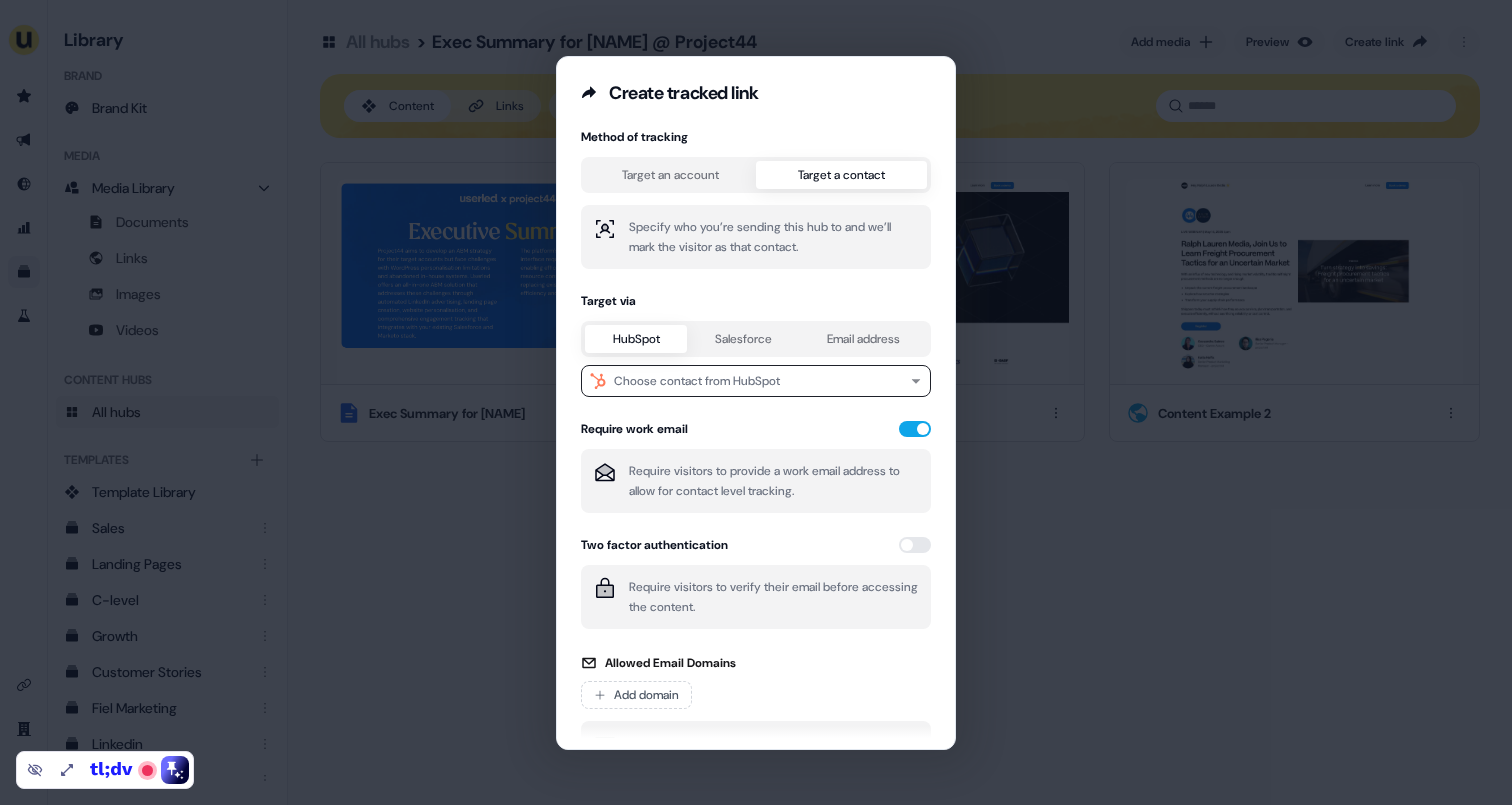 click on "Email address" at bounding box center [863, 339] 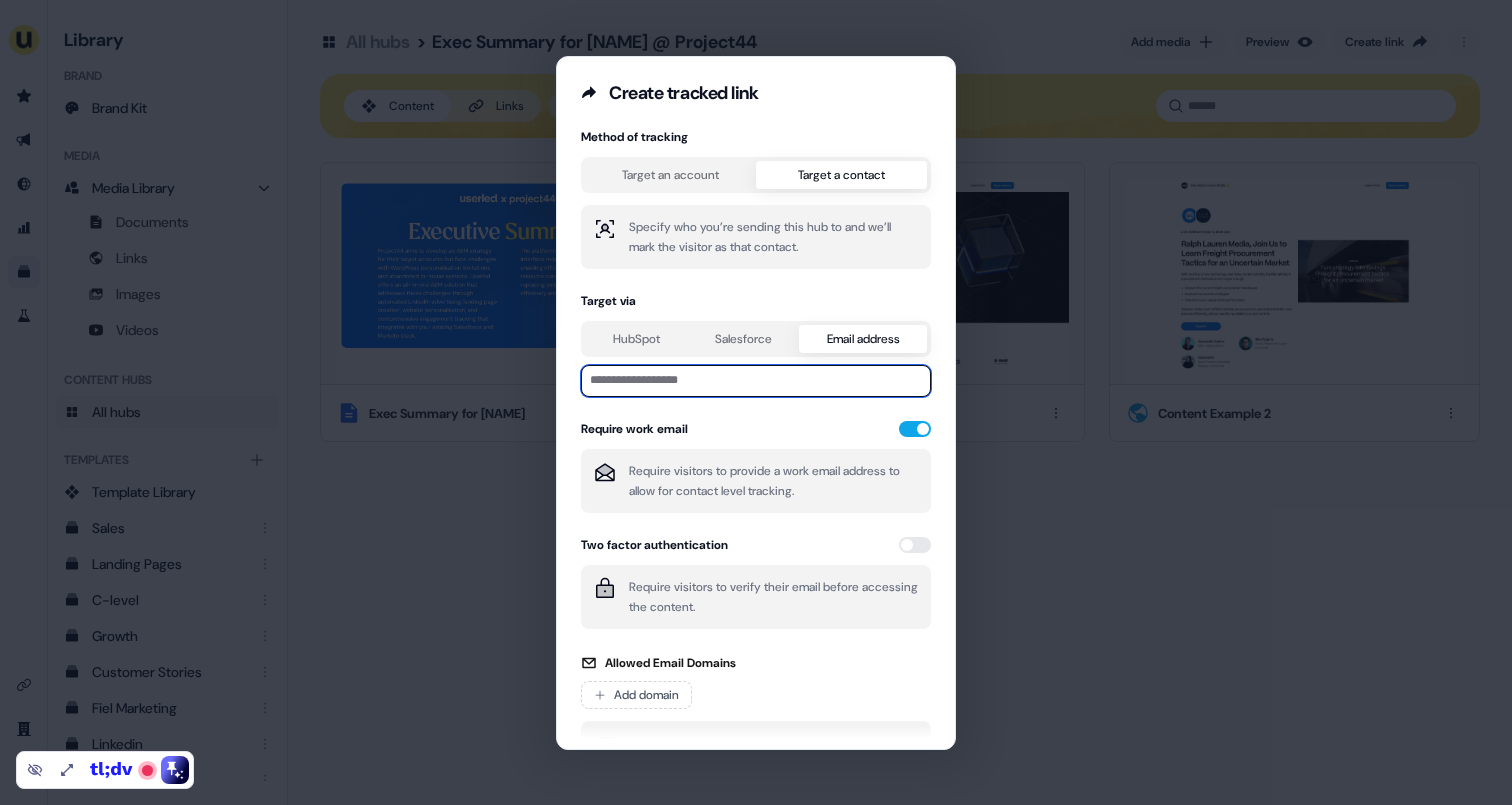 click at bounding box center (756, 381) 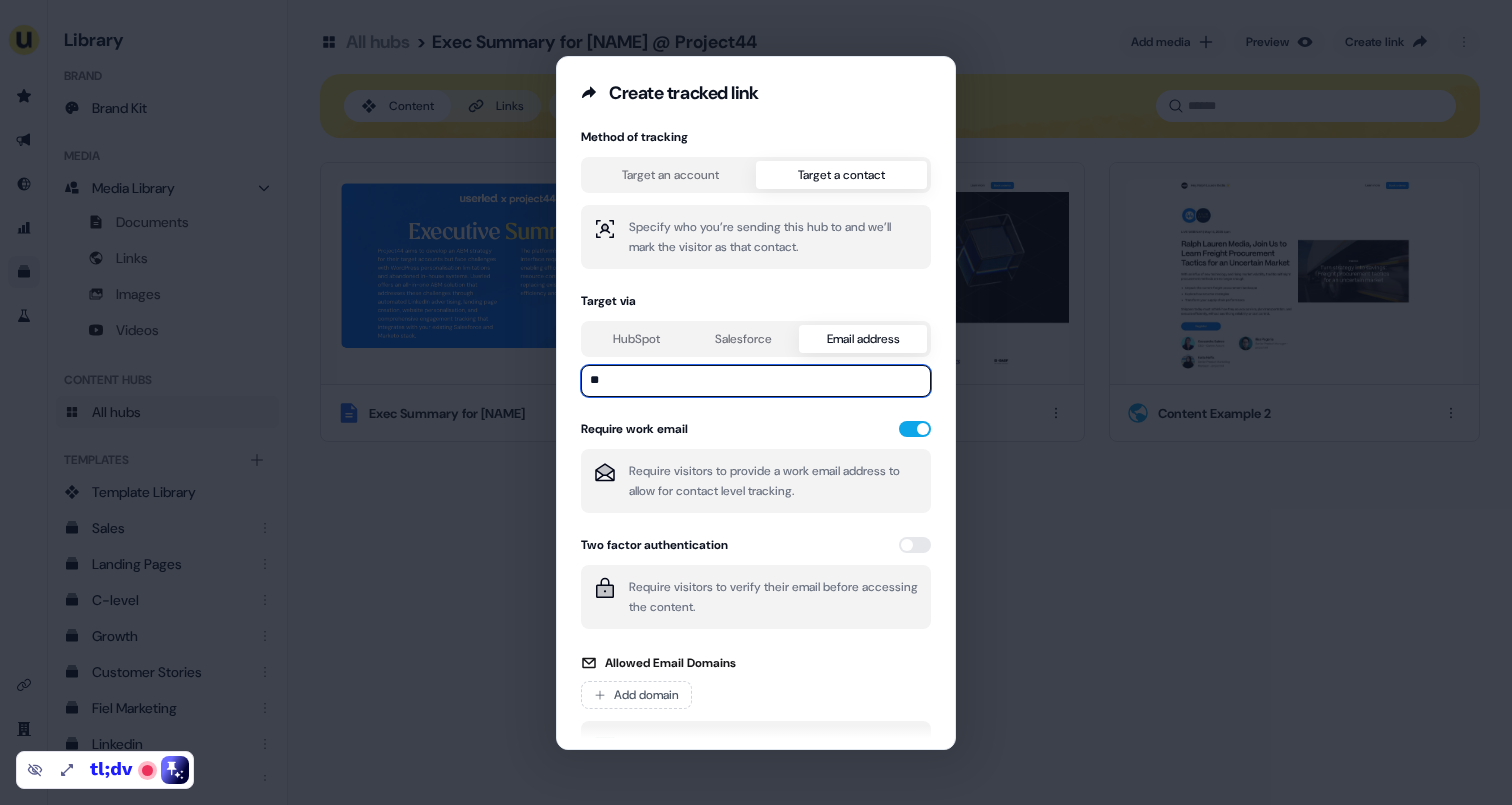type on "*" 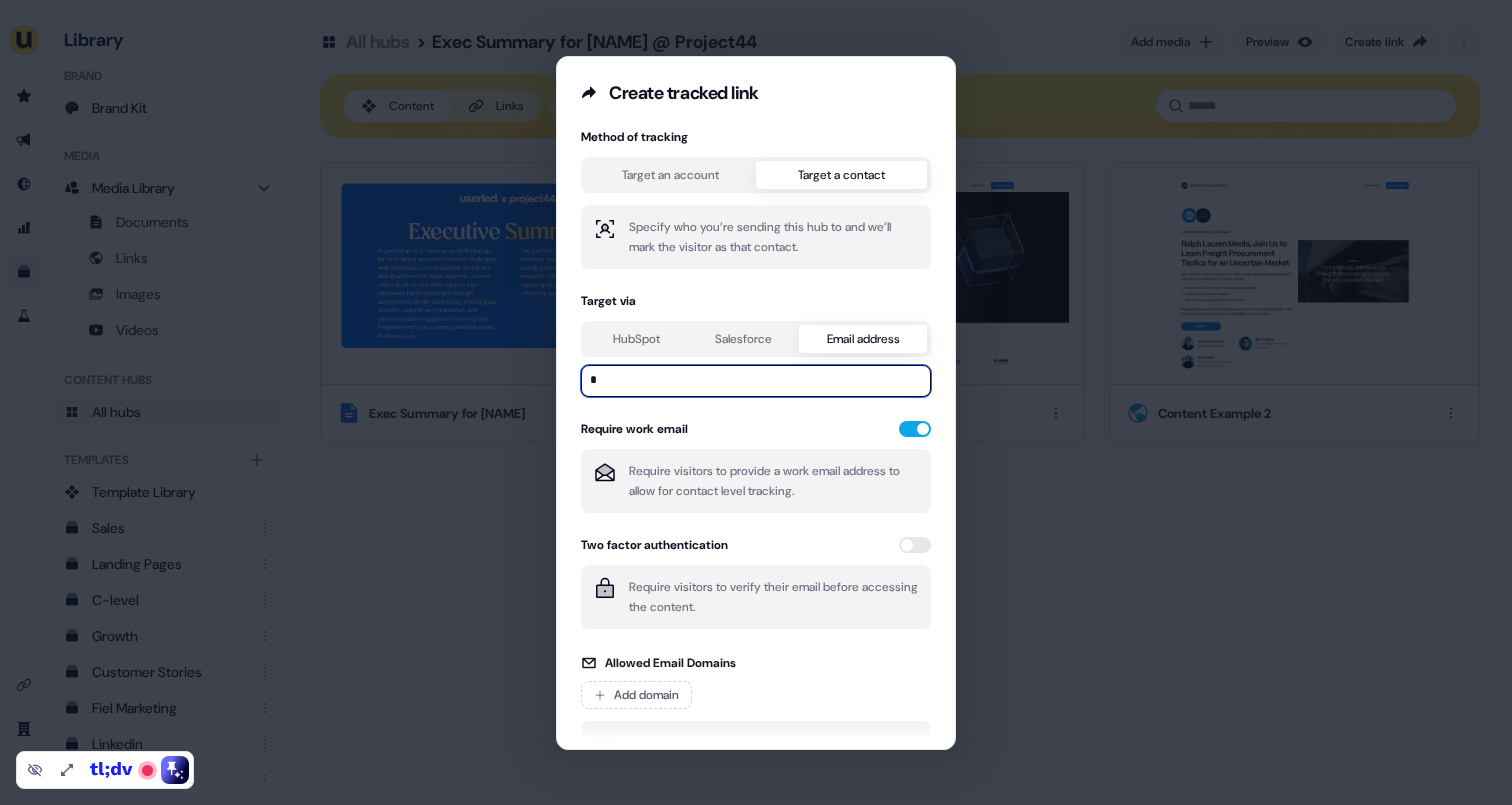type 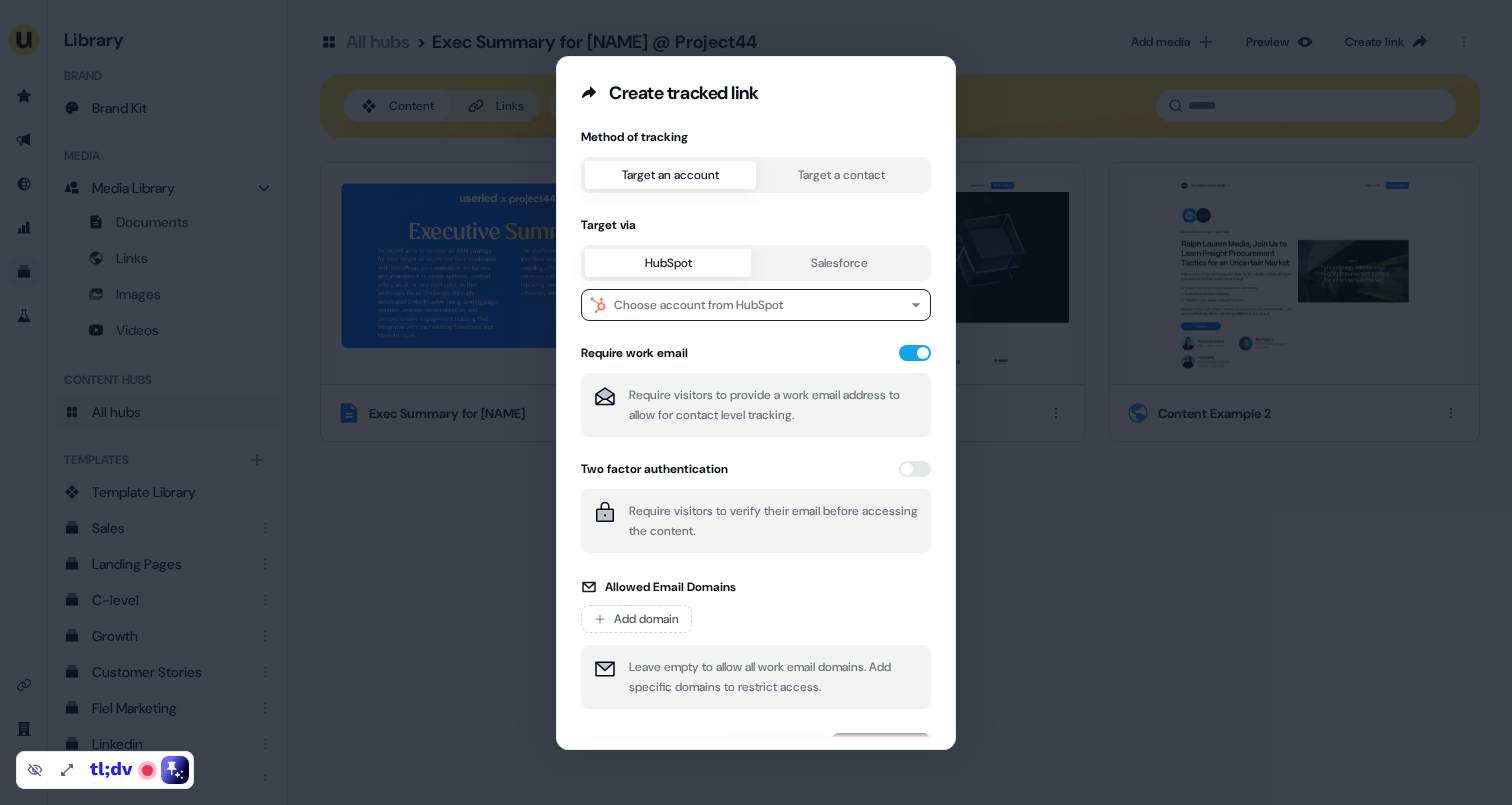 click on "Target an account" at bounding box center (670, 175) 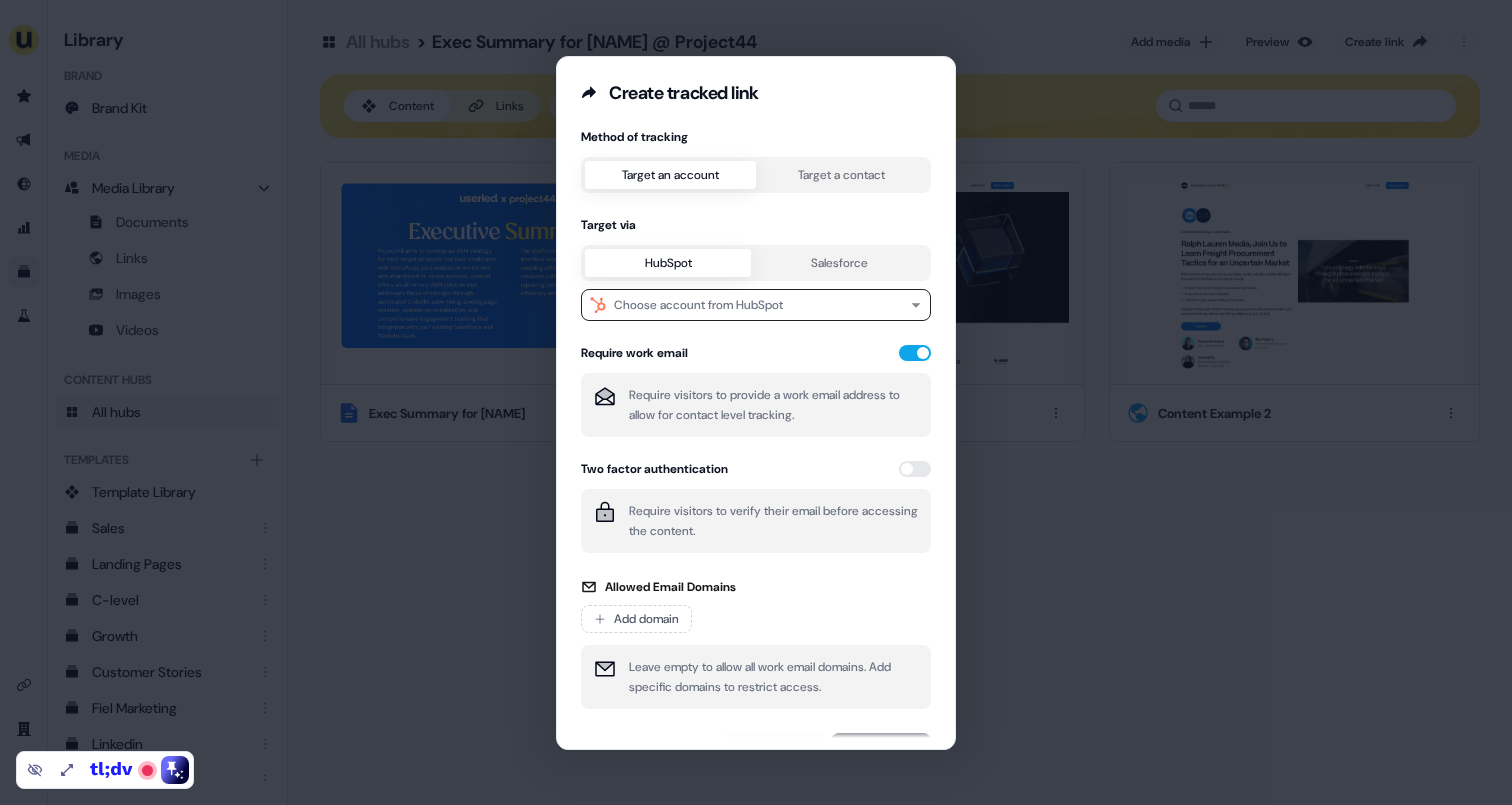 click on "Create tracked link Method of tracking Target an account Target a contact Target via HubSpot Salesforce Choose account from HubSpot Require work email Require visitors to provide a work email address to allow for contact level tracking. Two factor authentication Require visitors to verify their email before accessing the content. Allowed Email Domains Add domain Leave empty to allow all work email domains. Add specific domains to restrict access. Cancel Next" at bounding box center (756, 402) 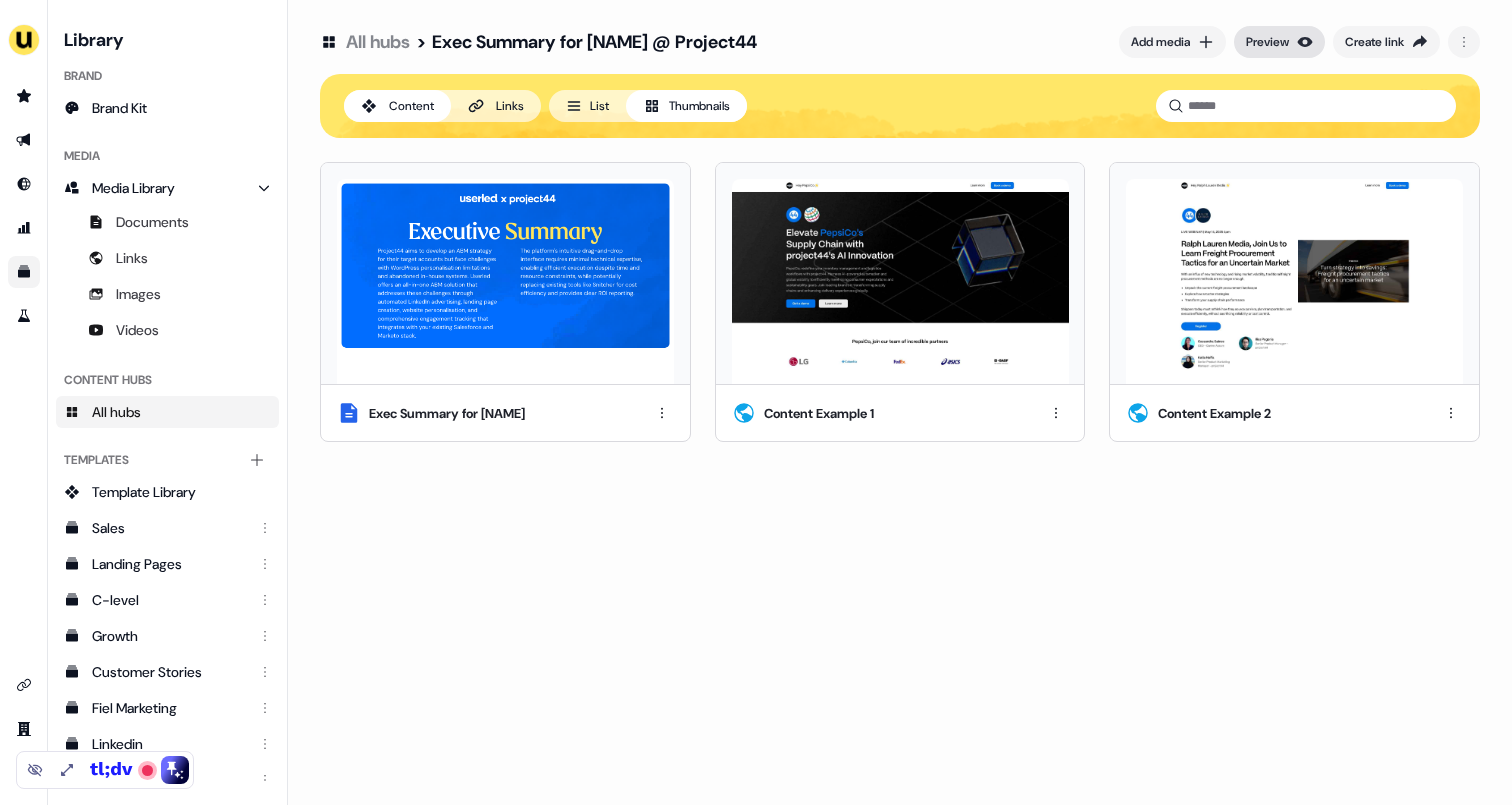 click on "Preview" at bounding box center (1267, 42) 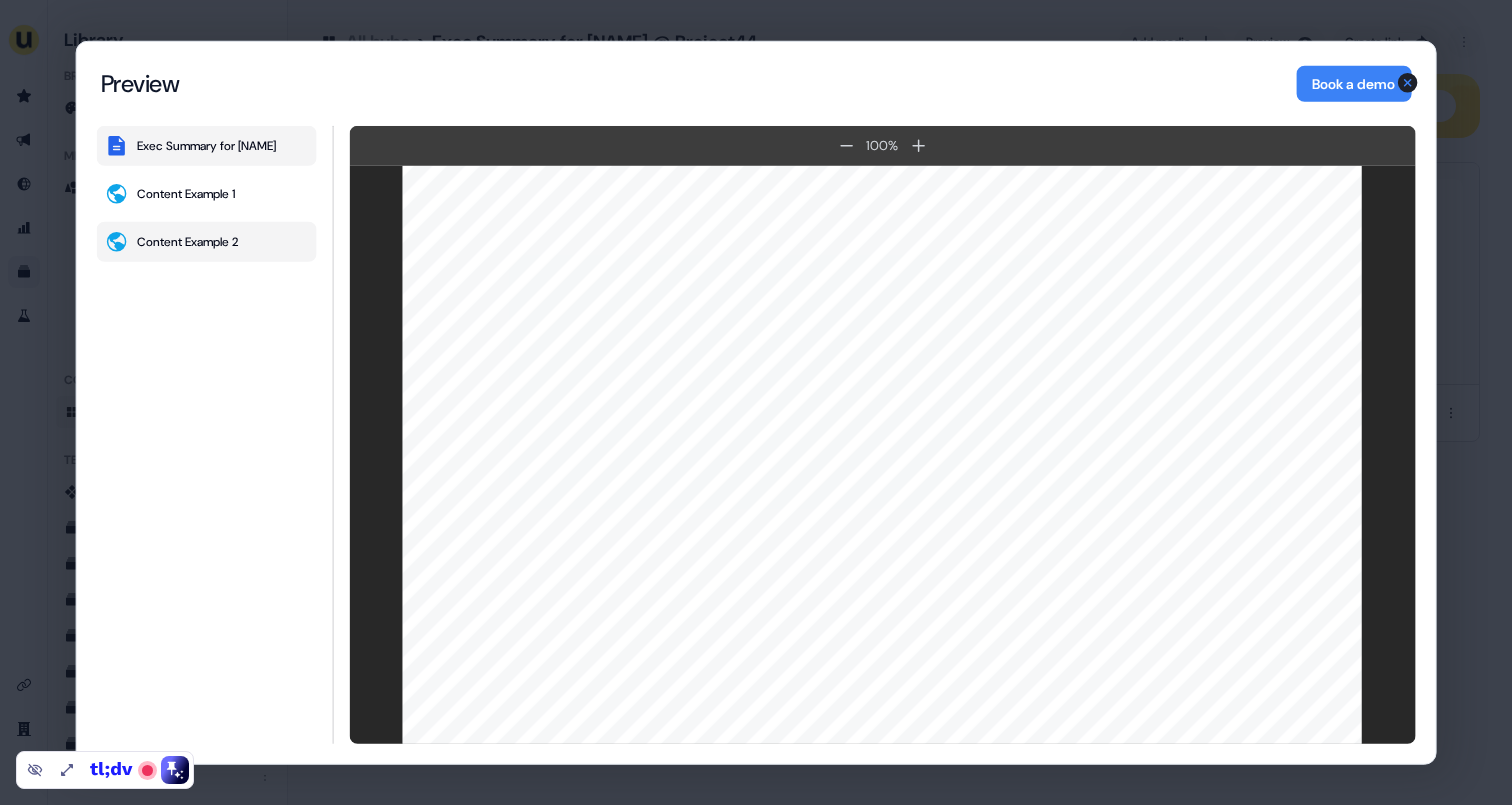 scroll, scrollTop: 0, scrollLeft: 0, axis: both 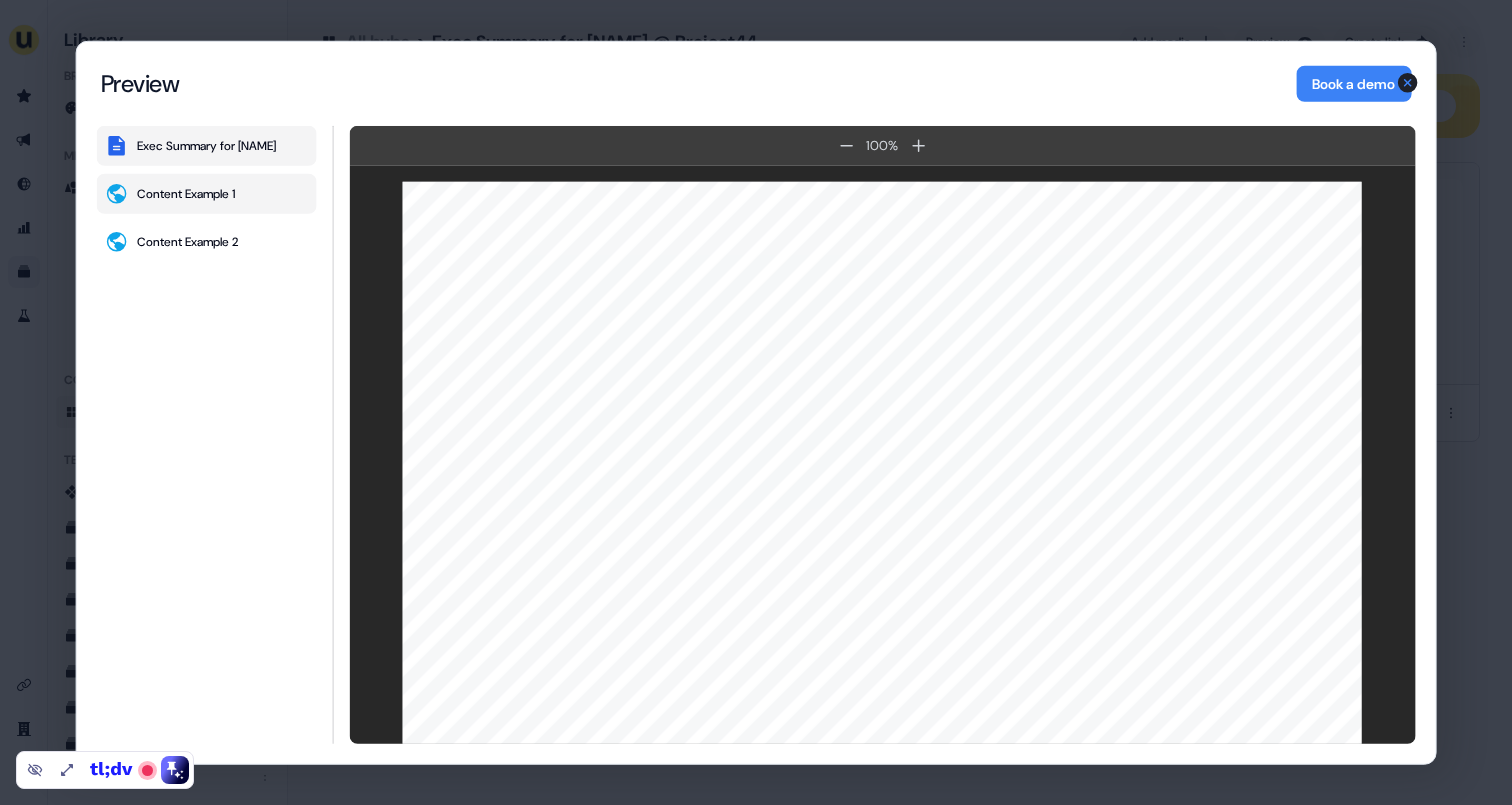 click on "Content Example 1" at bounding box center (186, 193) 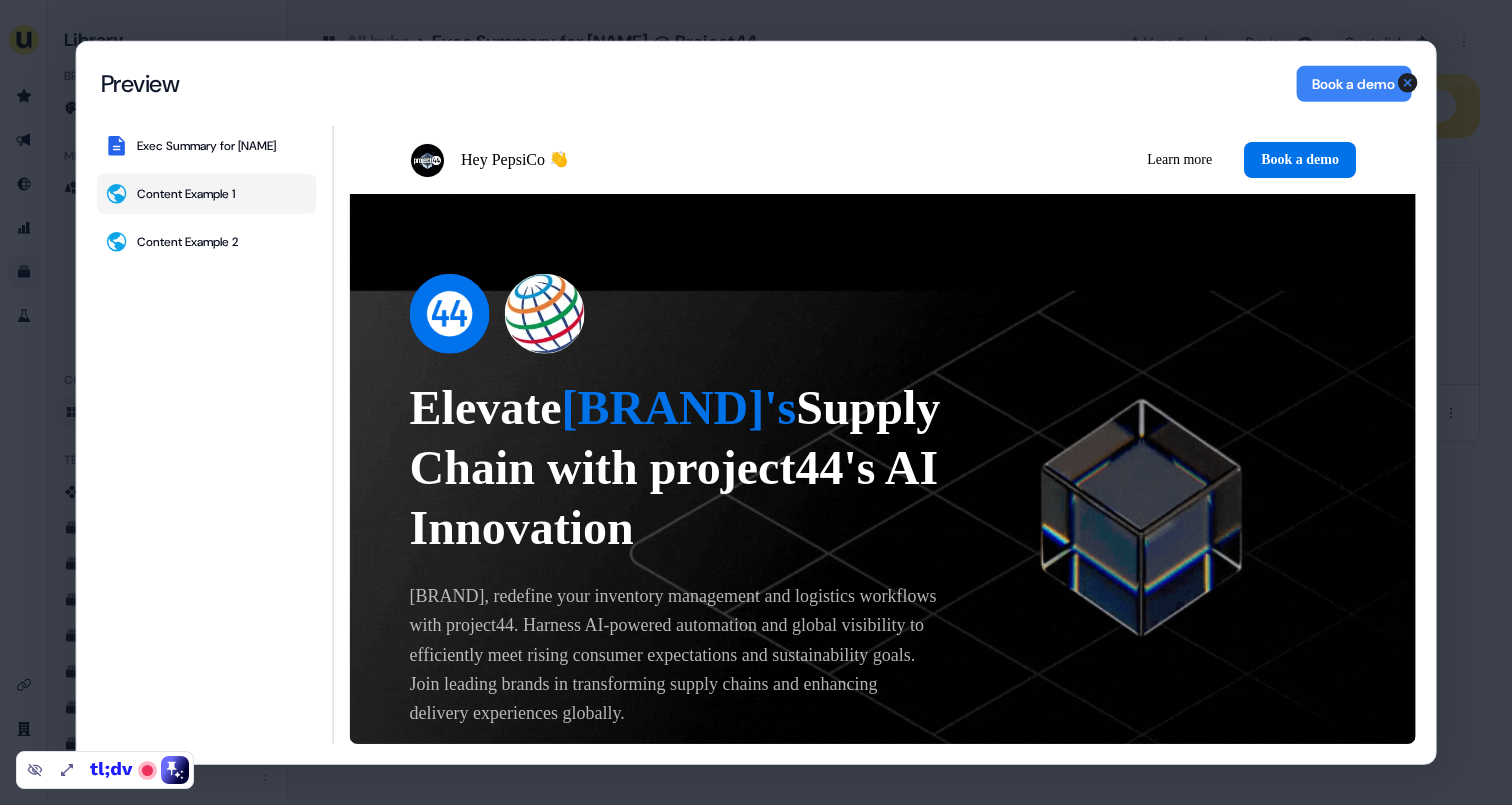 scroll, scrollTop: 0, scrollLeft: 0, axis: both 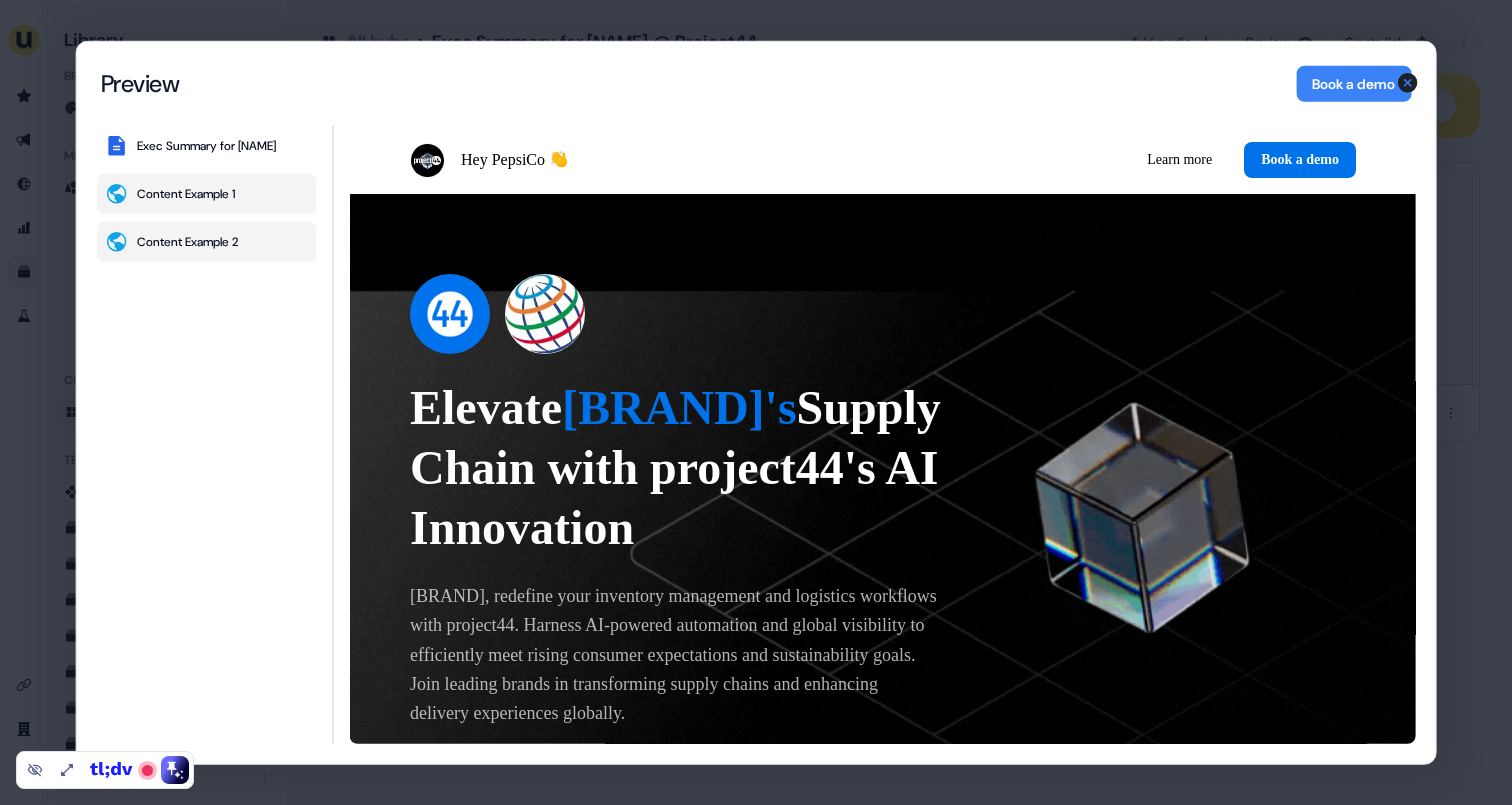 click on "Content Example 2" at bounding box center (207, 241) 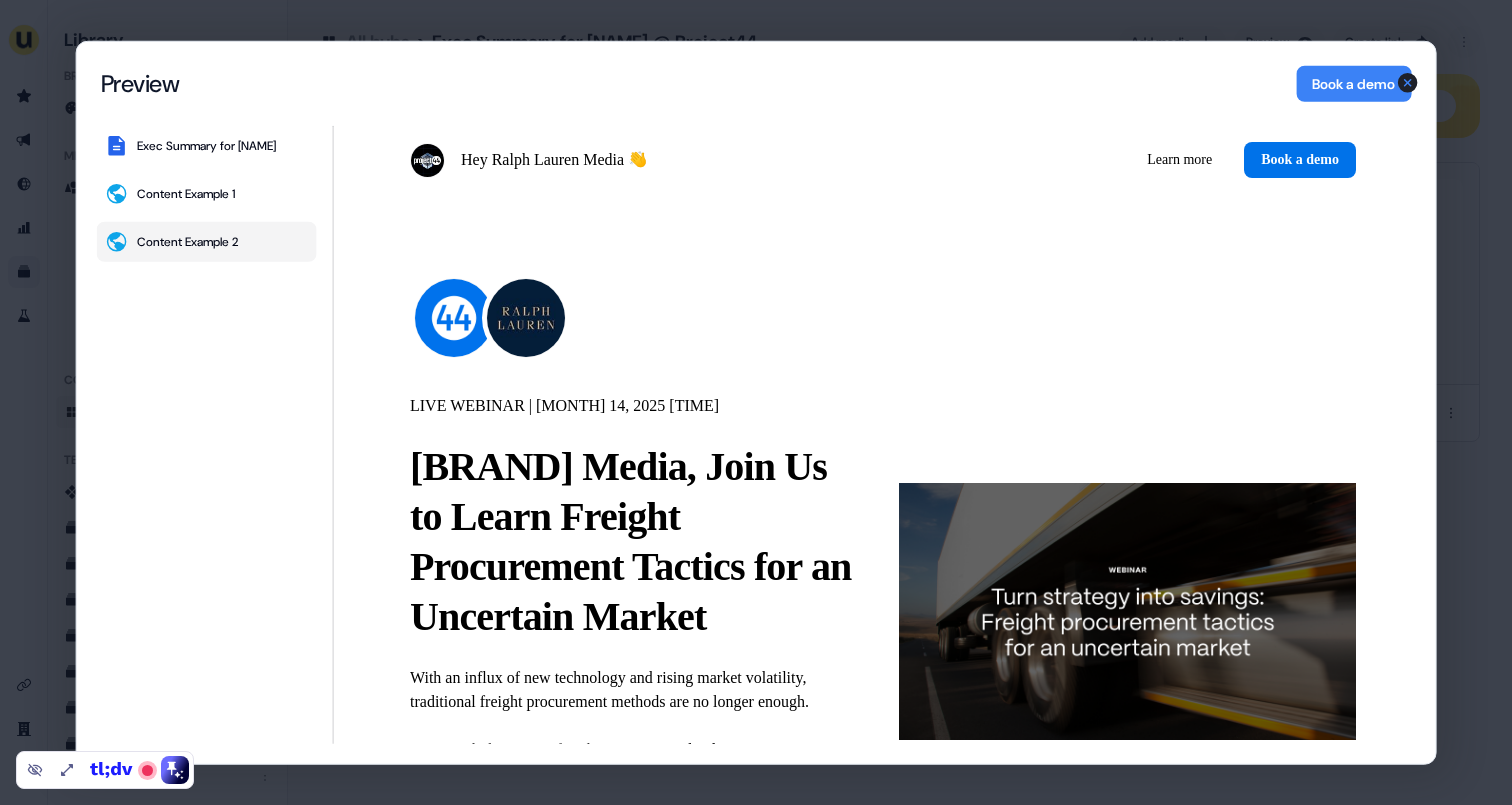 scroll, scrollTop: 0, scrollLeft: 0, axis: both 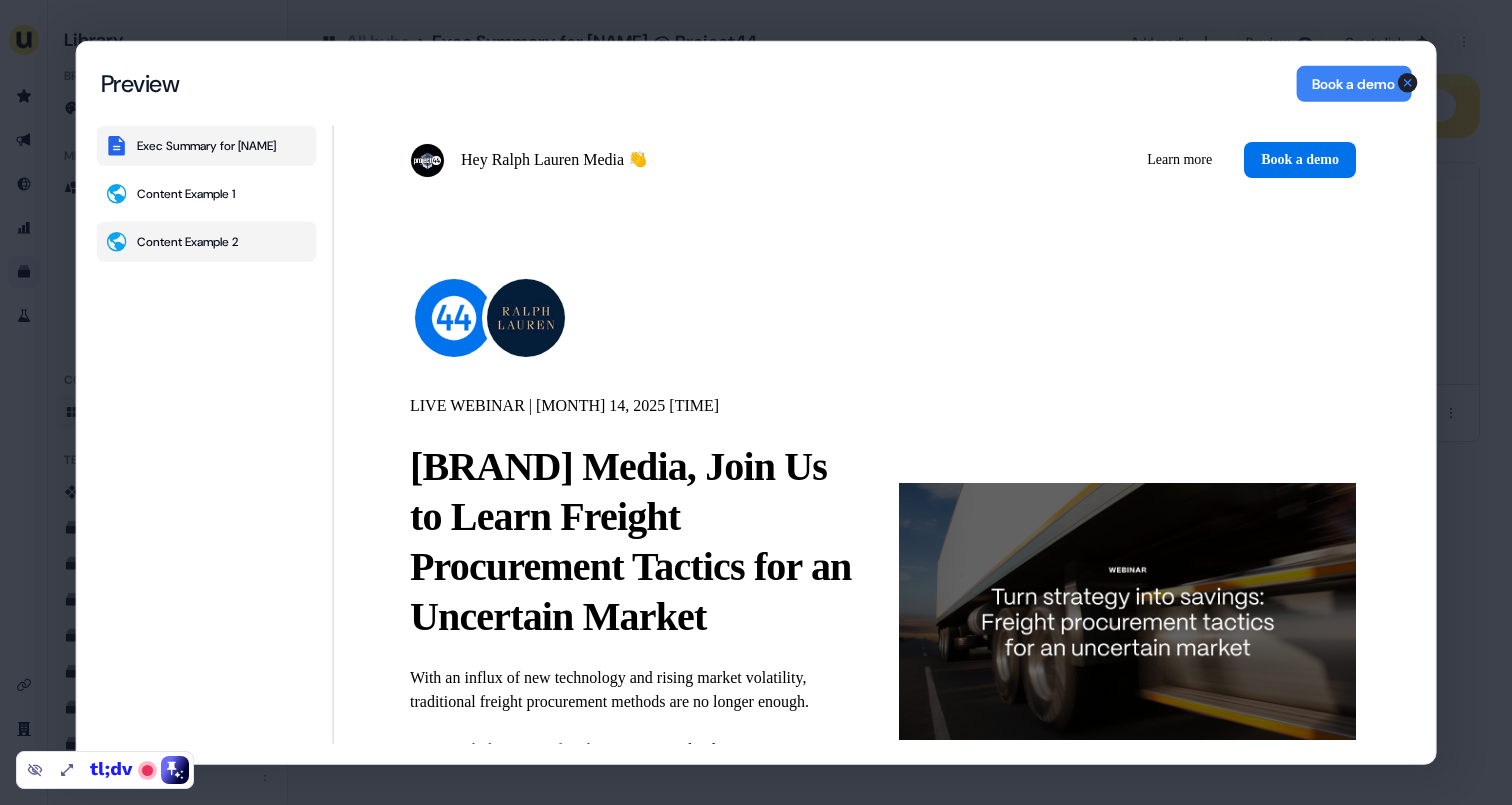 click on "Exec Summary for [NAME]" at bounding box center [206, 145] 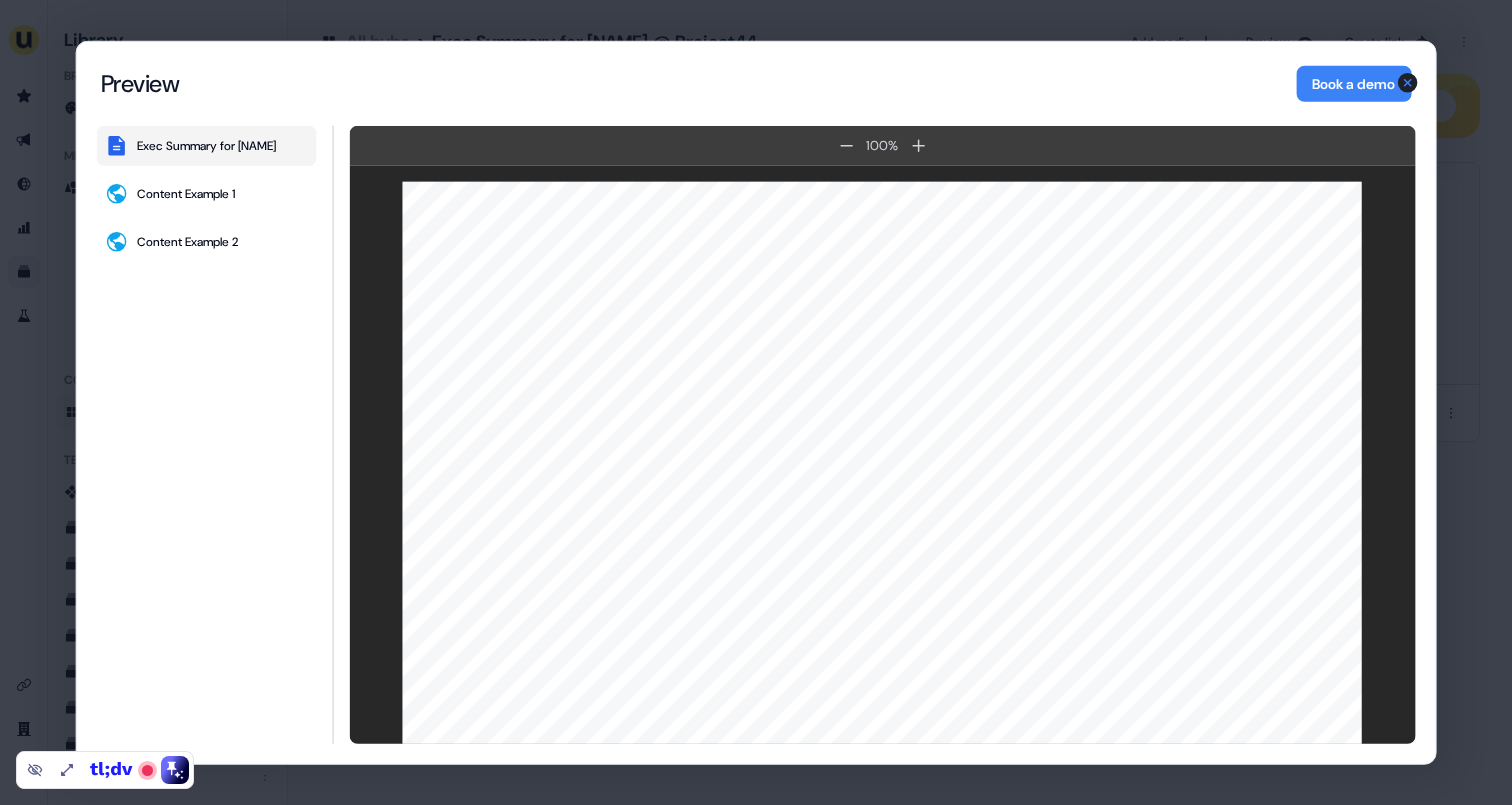 click on "Content Hub Preview Preview Book a demo Exec Summary for [NAME]  Content Example 1 Content Example 2 100 % 100 % Exec Summary for [NAME]  Book a demo Close" at bounding box center [756, 402] 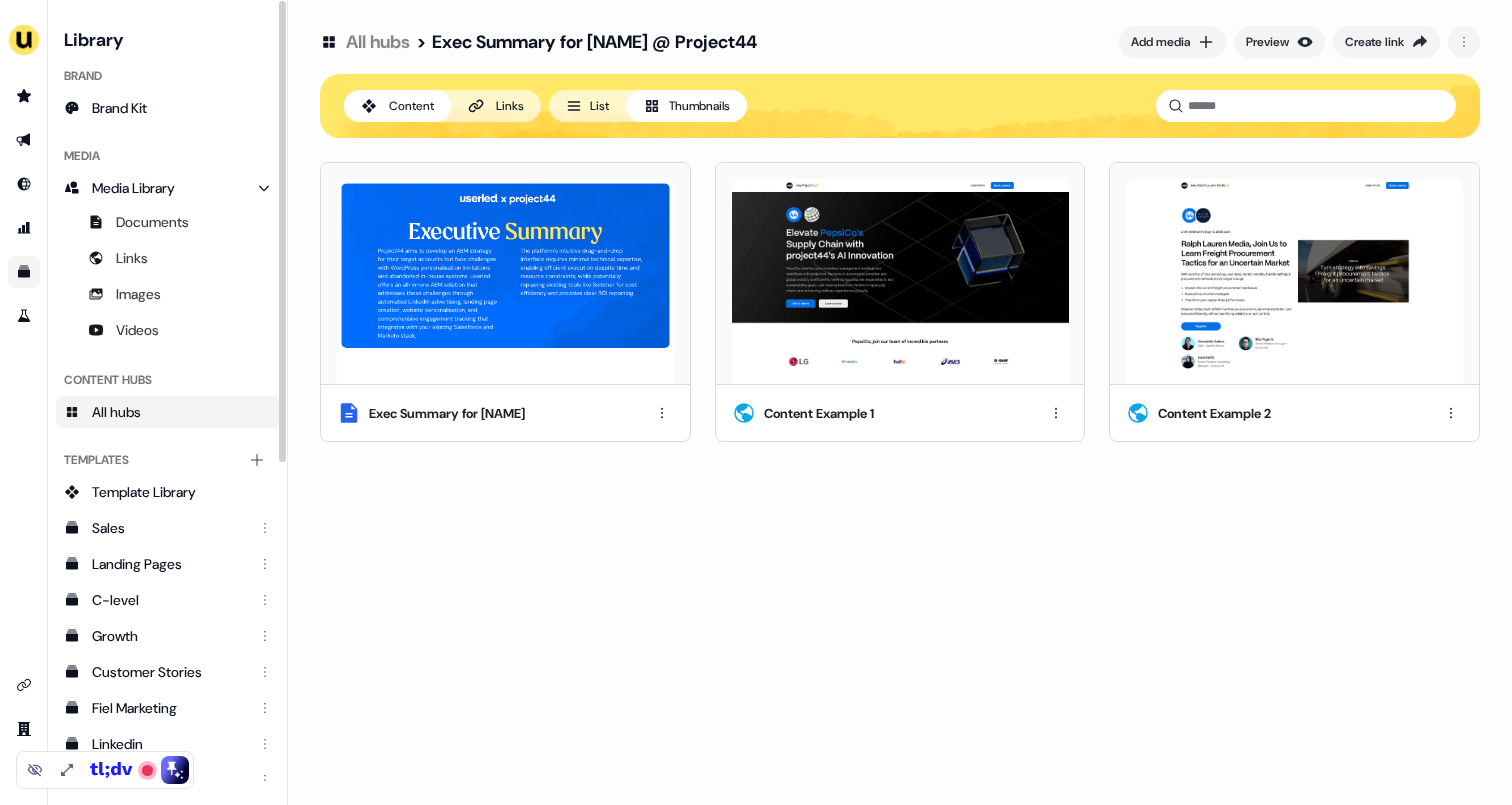 click on "All hubs" at bounding box center (378, 42) 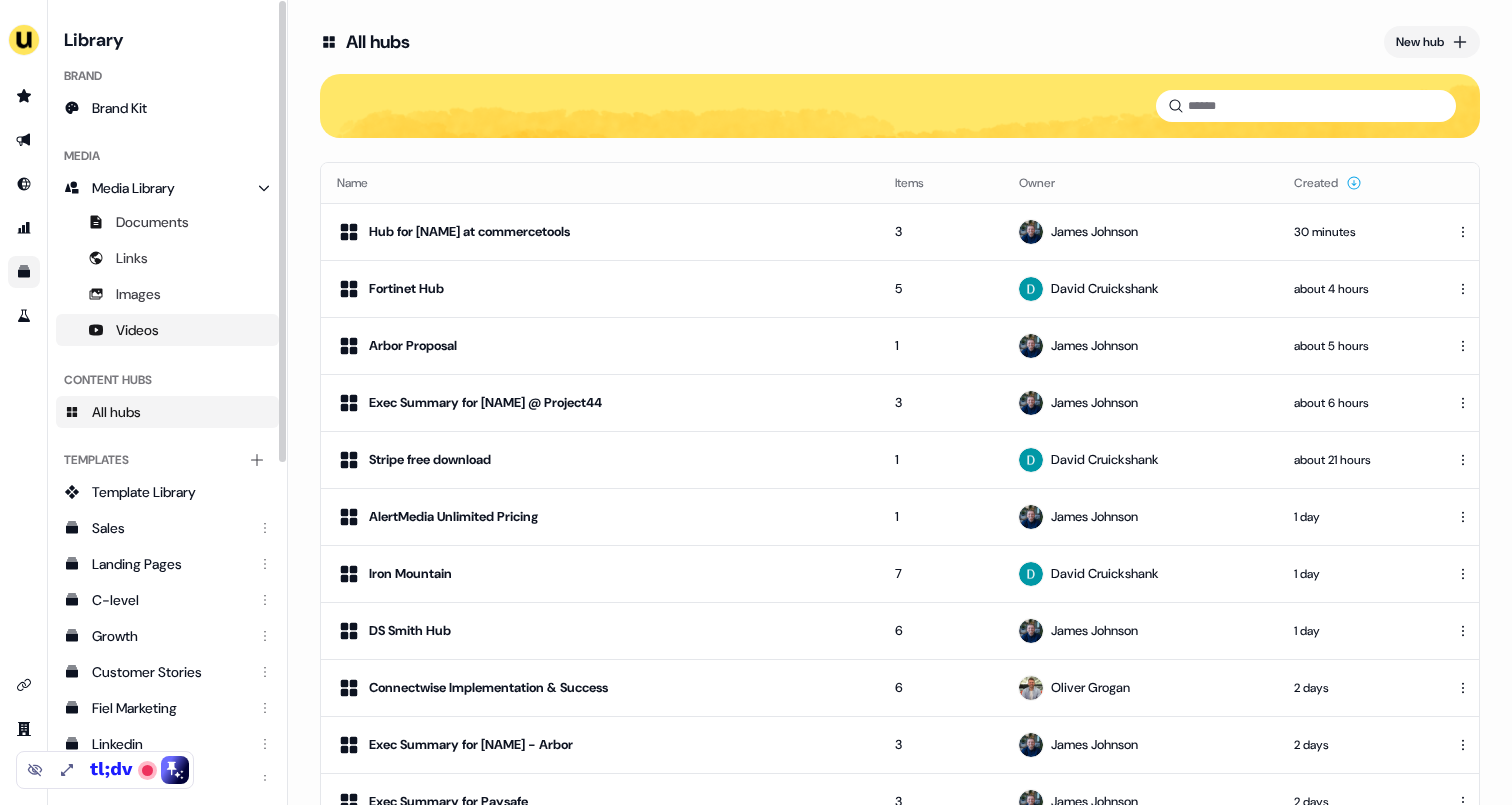 click on "Videos" at bounding box center (137, 330) 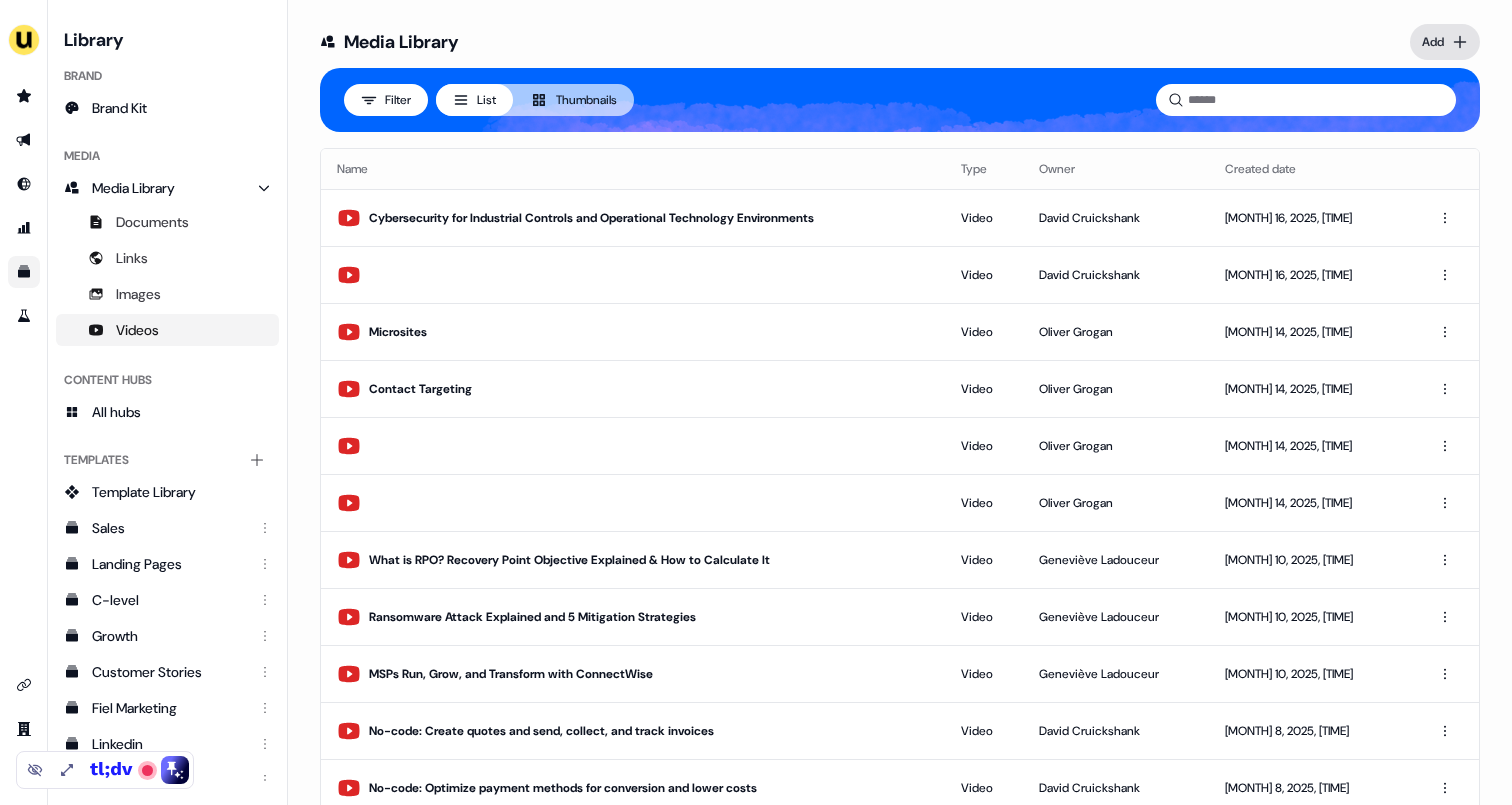 click on "Video [NAME] [NAME] [MONTH] 16, 2025, [TIME] Video [NAME] [NAME] [MONTH] 16, 2025, [TIME] Microsites Video [NAME] [NAME] [MONTH] 14, 2025, [TIME] Contact Targeting Video [NAME] [NAME] [MONTH] 14, 2025, [TIME] Video [NAME] [NAME] [MONTH] 14, 2025, [TIME] Video [NAME] [NAME] [MONTH] 14, 2025, [TIME] Video [NAME] [NAME]" at bounding box center [756, 402] 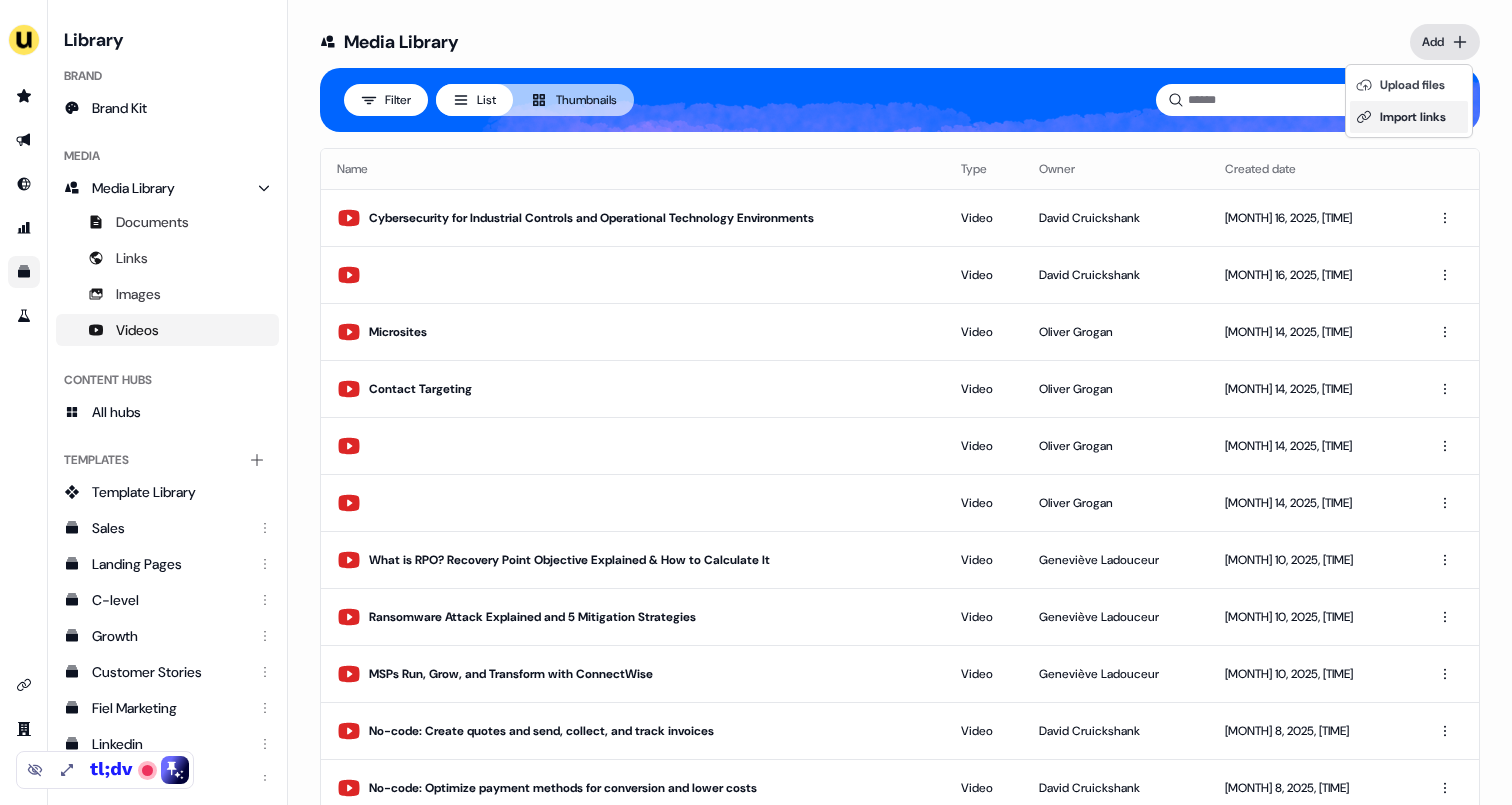 click on "Import links" at bounding box center [1409, 117] 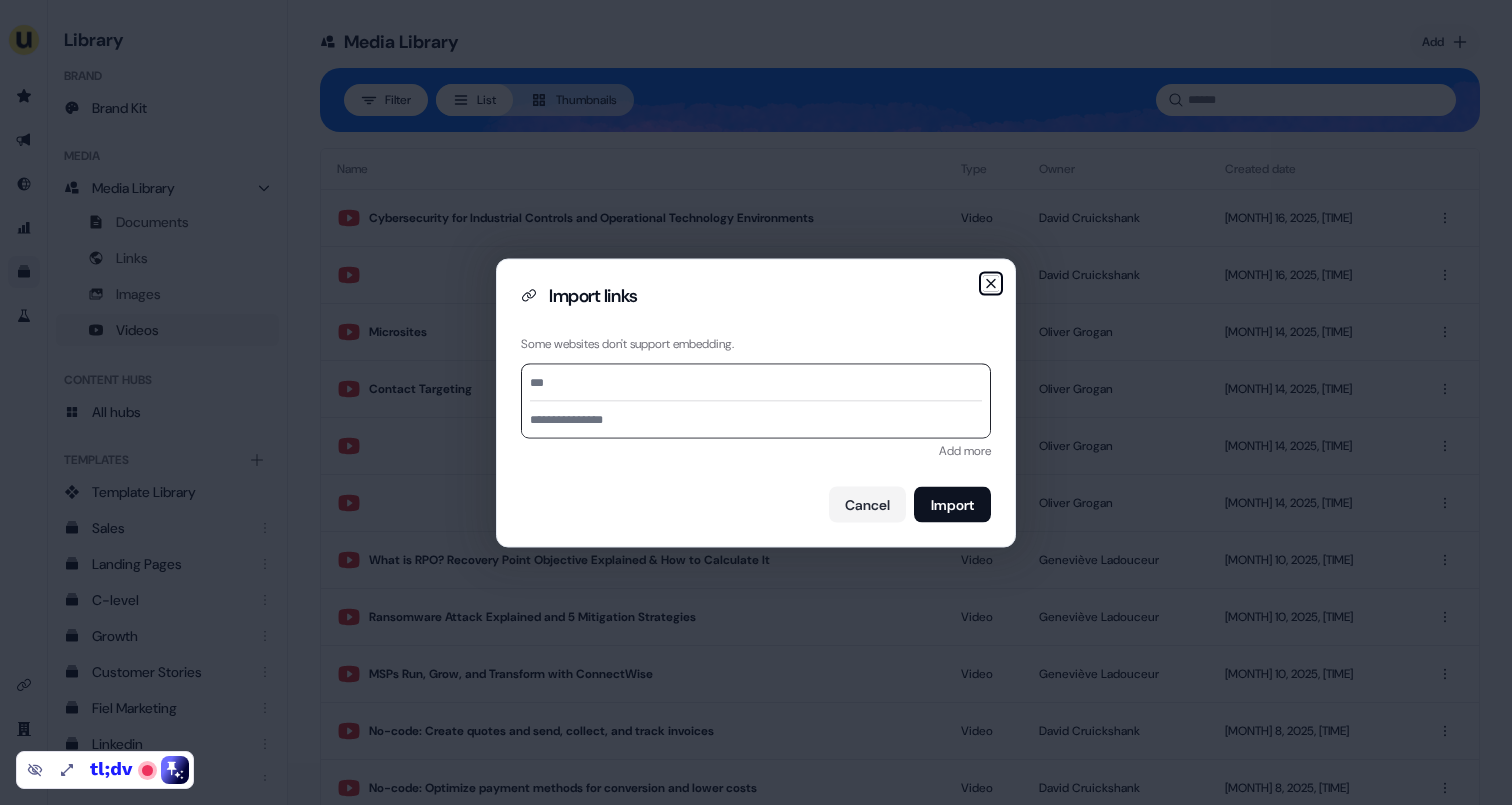 click 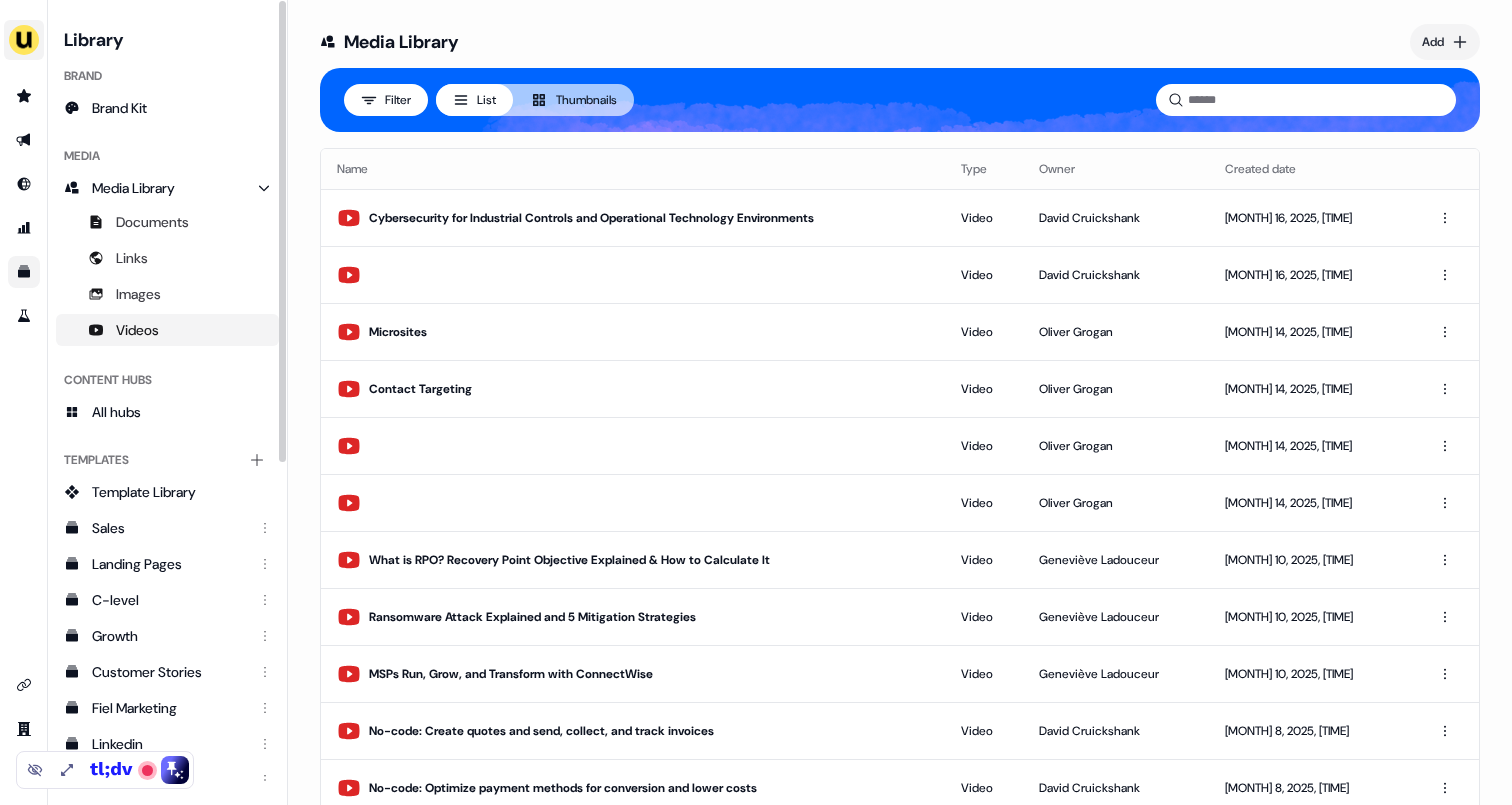 click at bounding box center [24, 40] 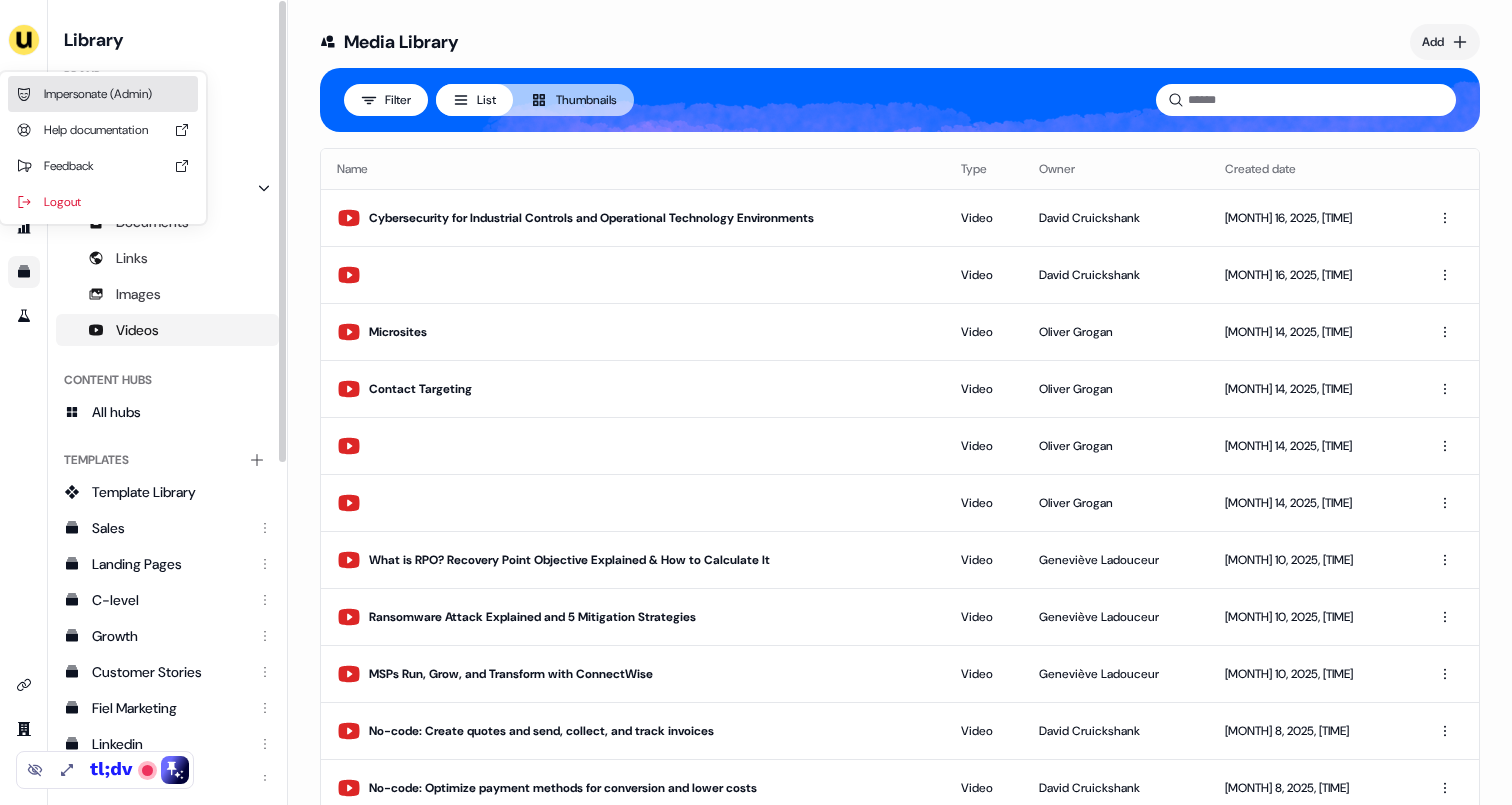 click on "Impersonate (Admin)" at bounding box center [103, 94] 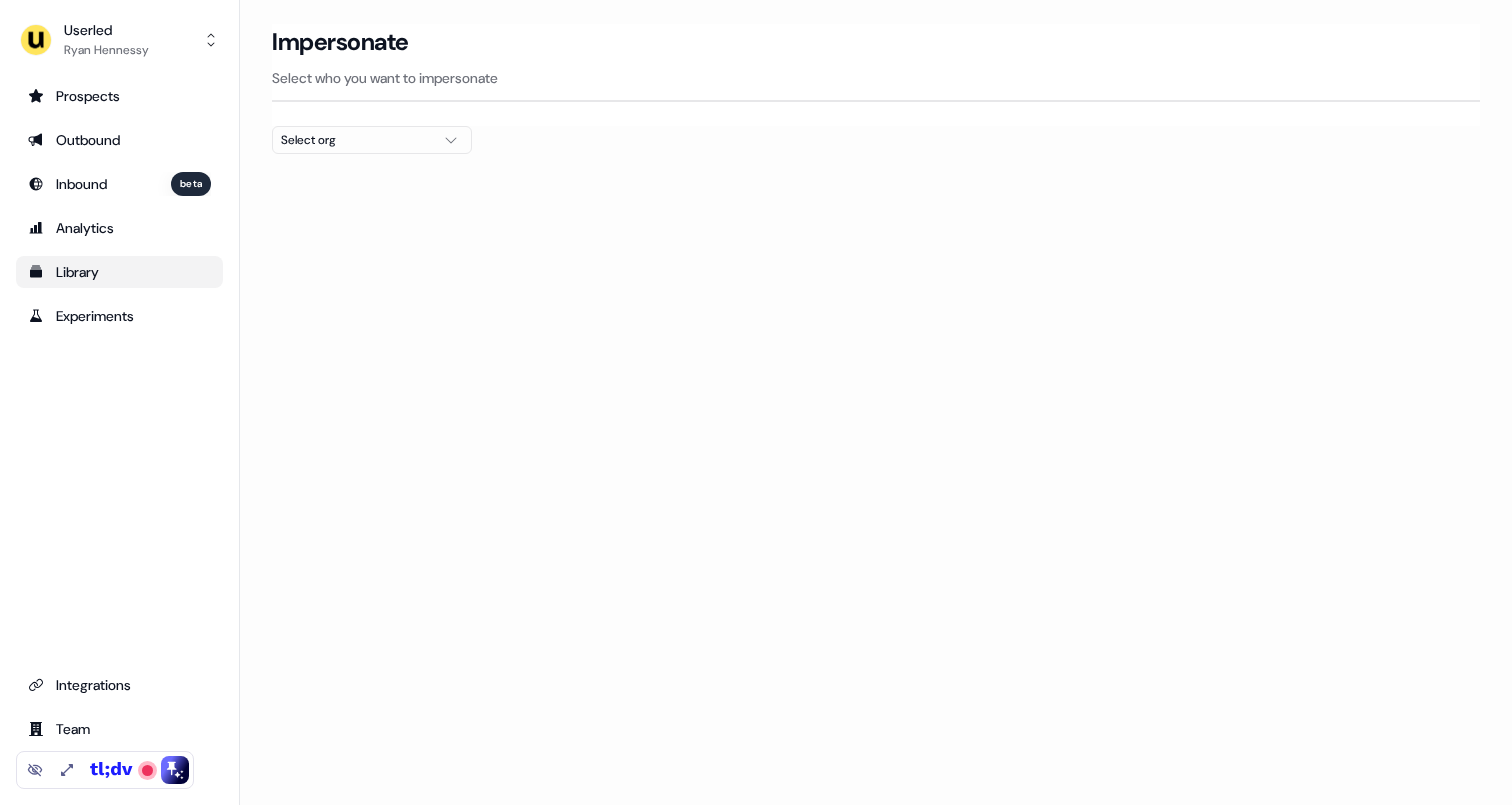 click on "Select org" at bounding box center [356, 140] 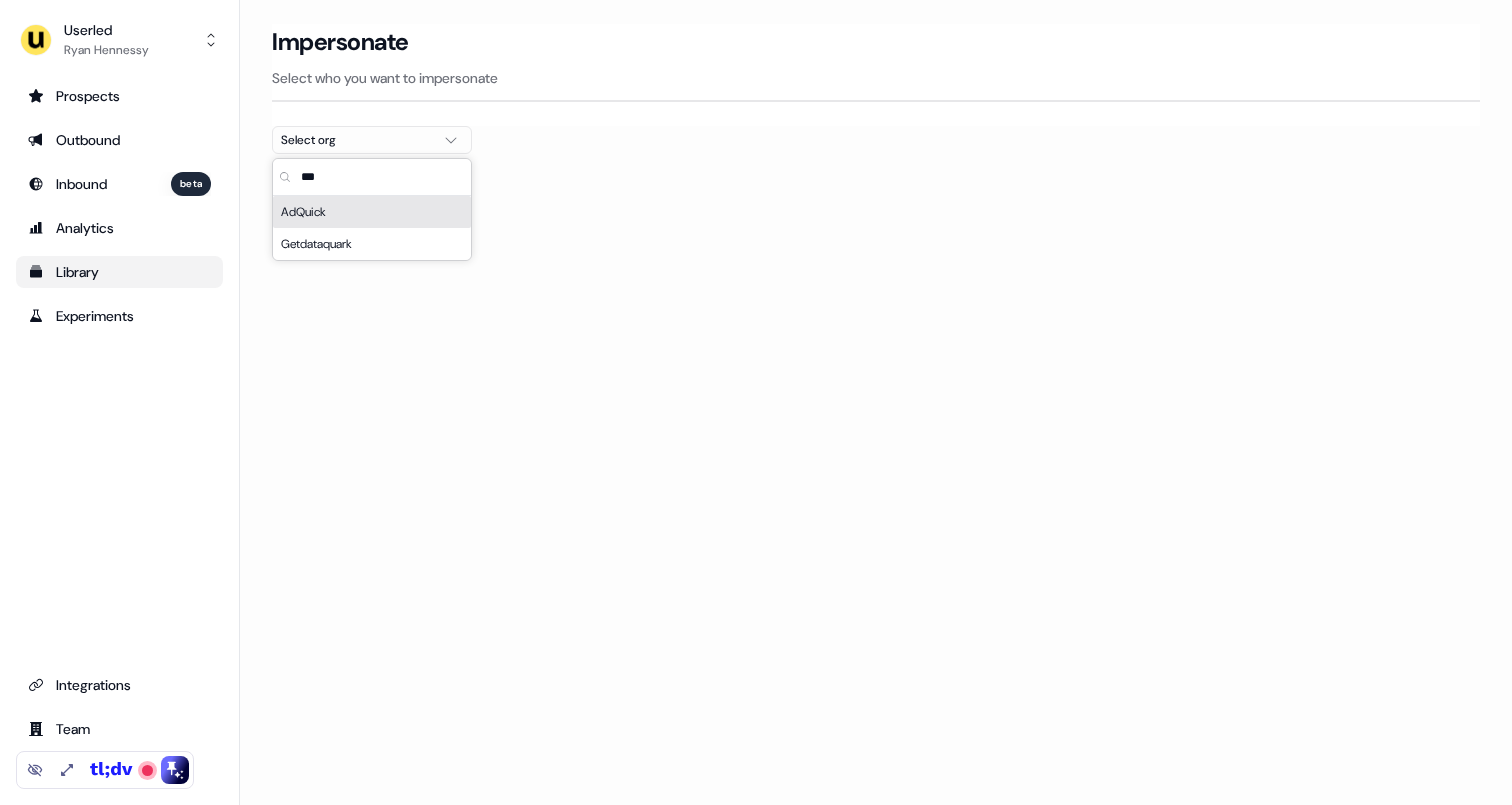type on "***" 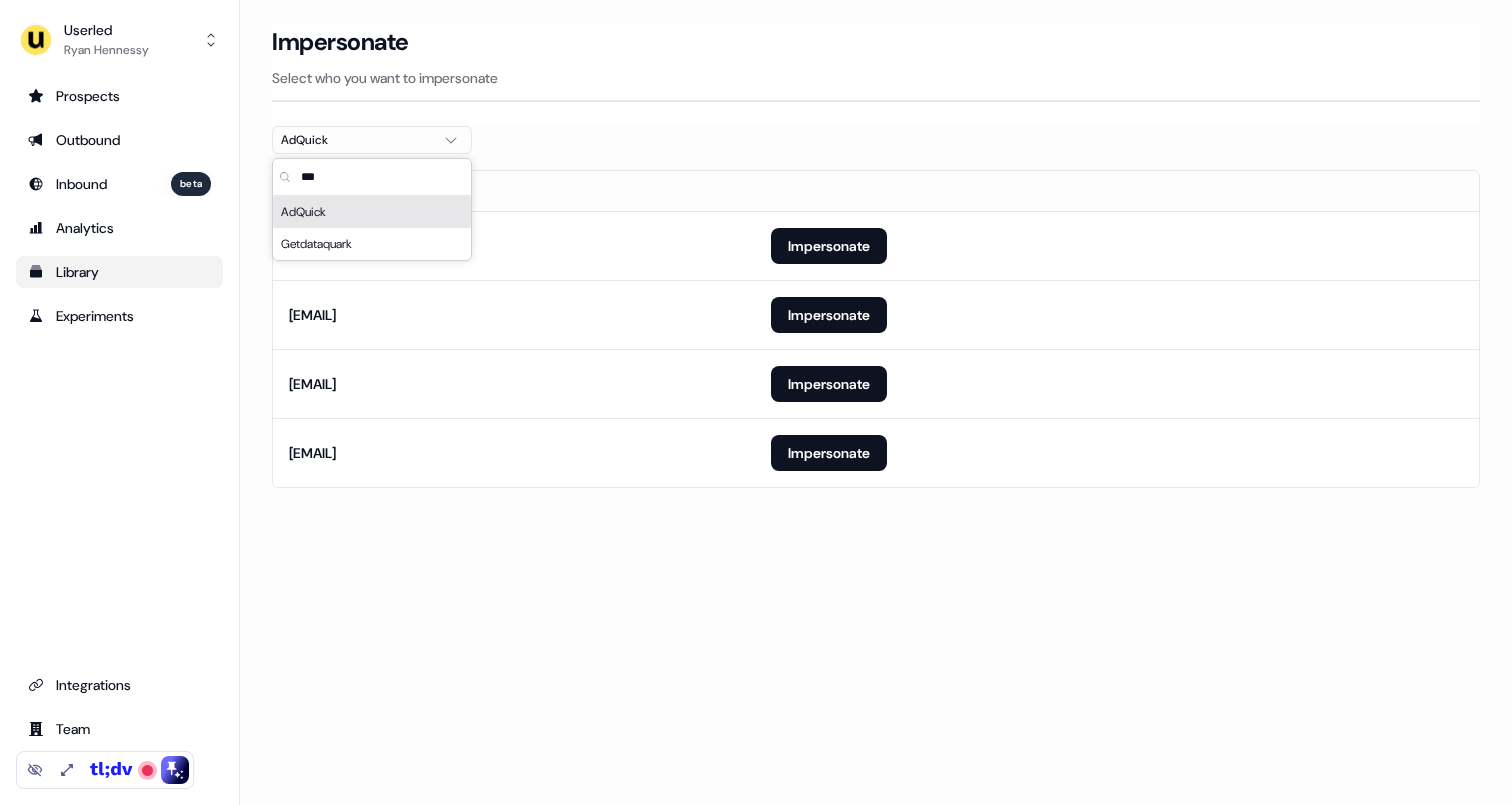 click on "Impersonate Select who you want to impersonate" at bounding box center (876, 75) 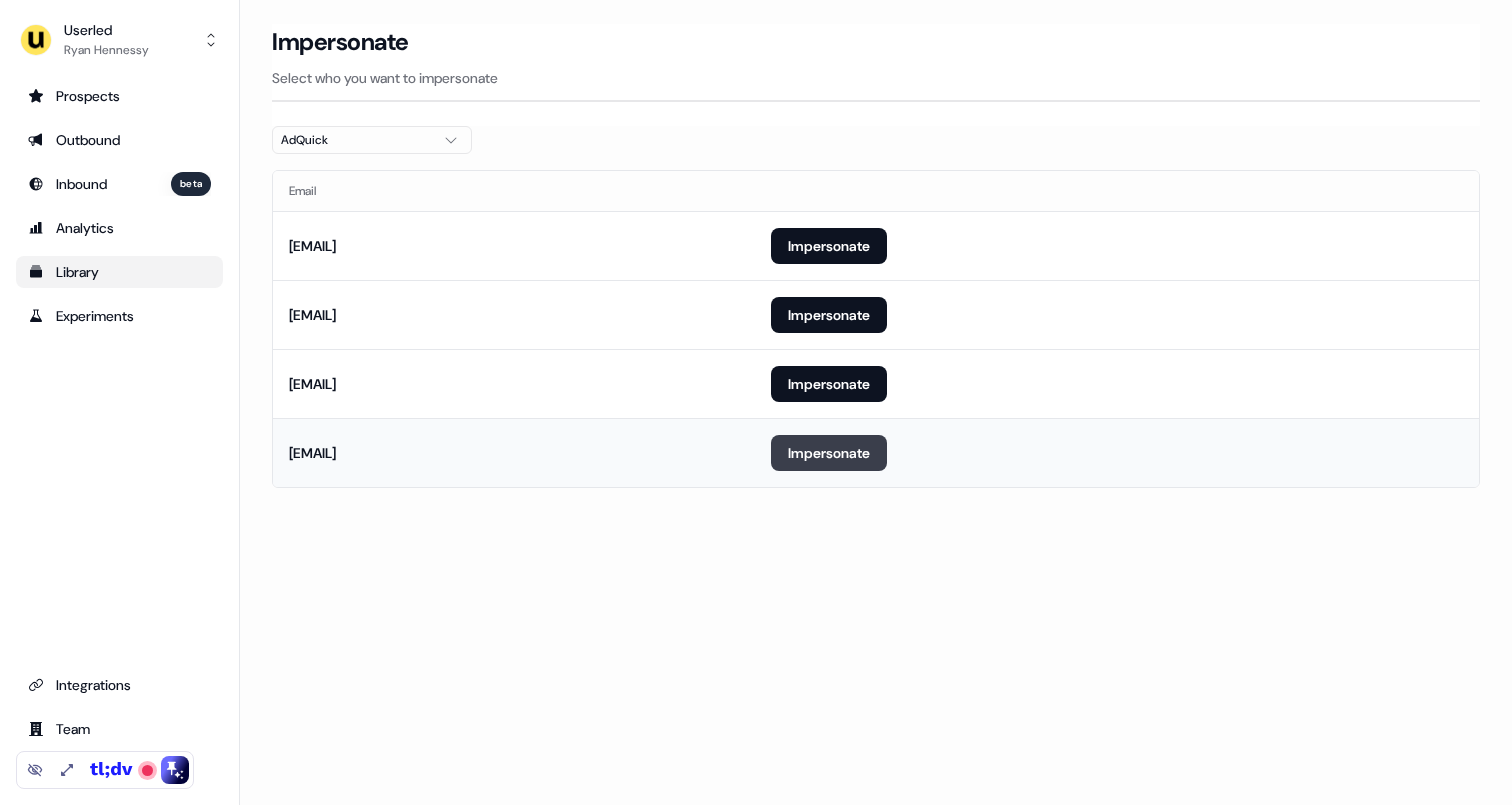 click on "Impersonate" at bounding box center [829, 453] 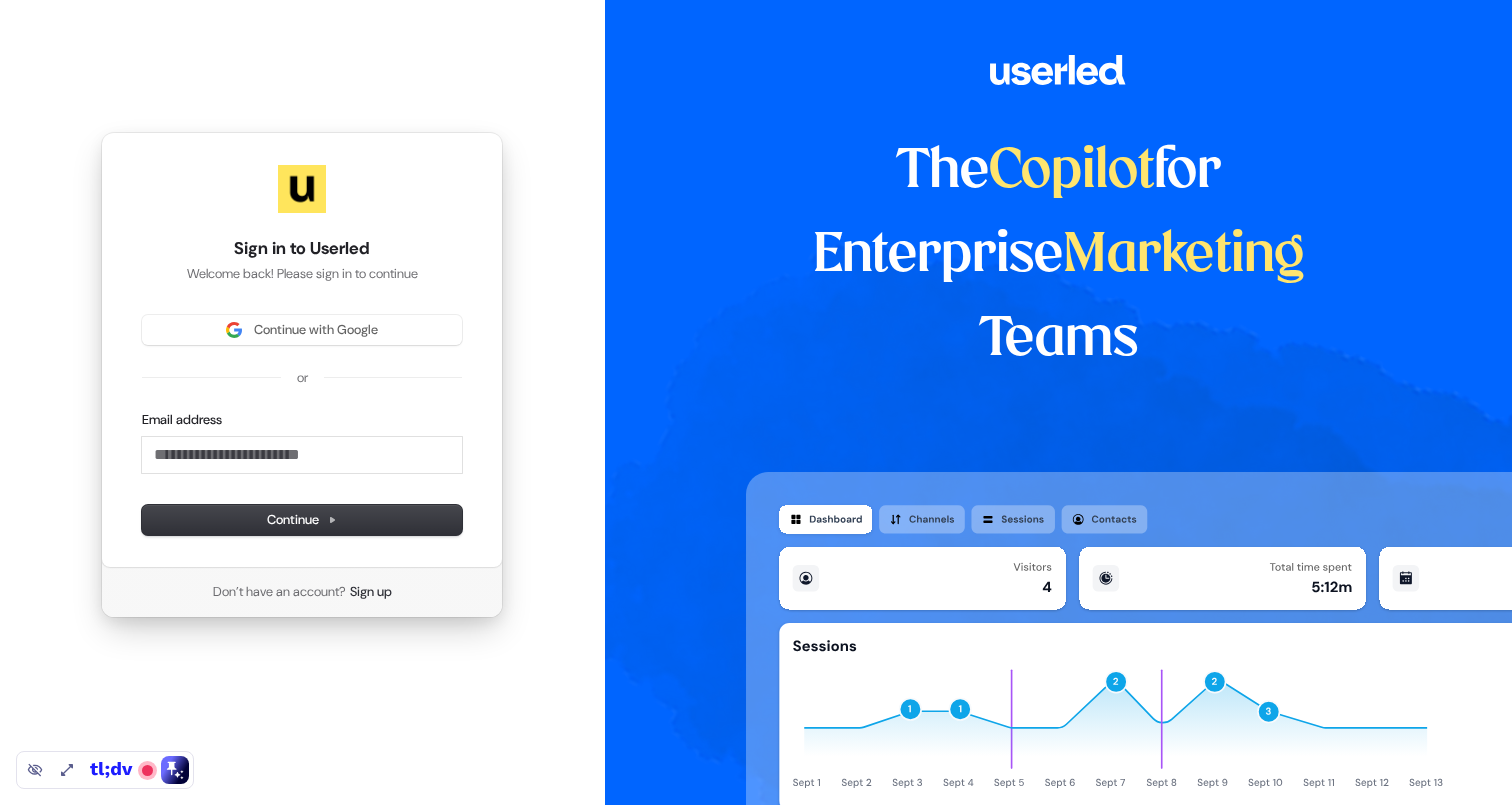 type 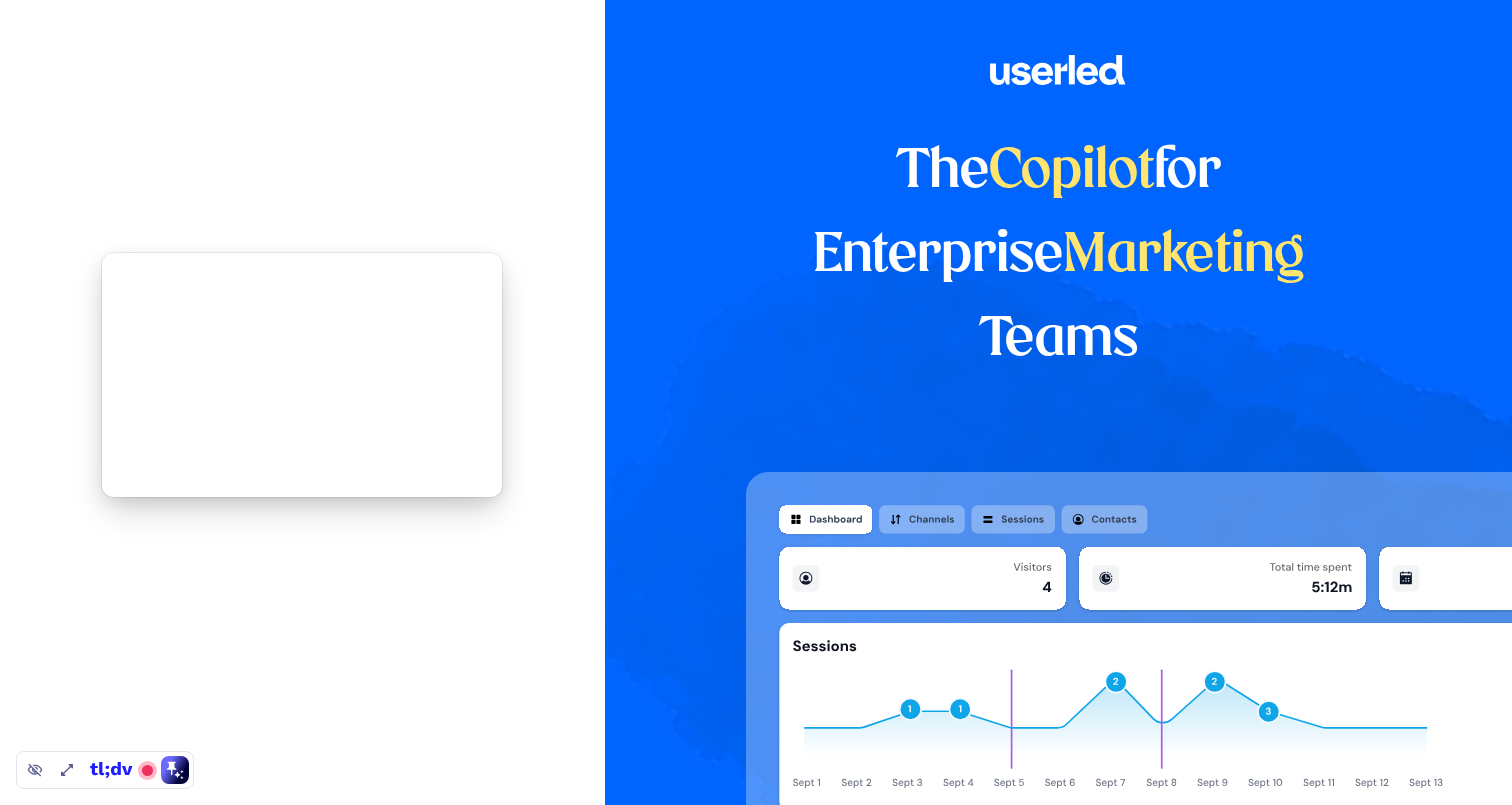 scroll, scrollTop: 0, scrollLeft: 0, axis: both 